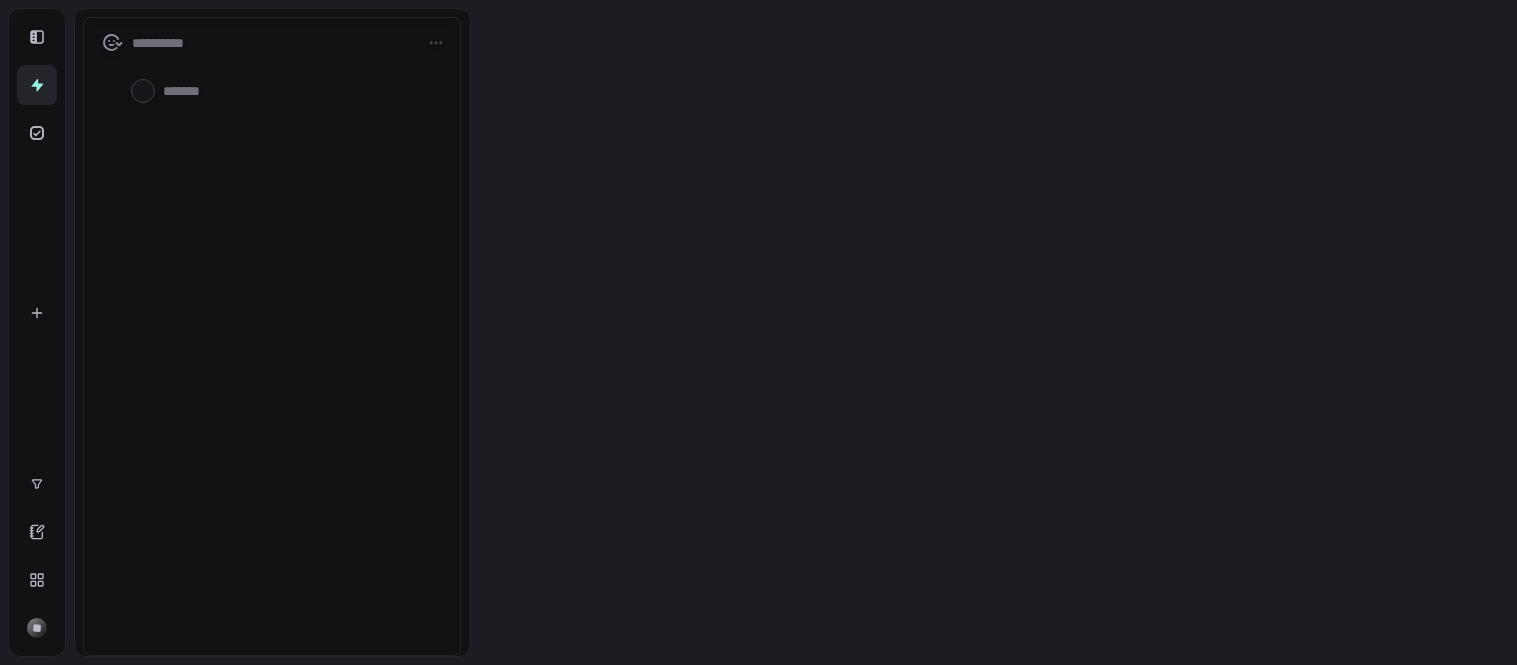 scroll, scrollTop: 0, scrollLeft: 0, axis: both 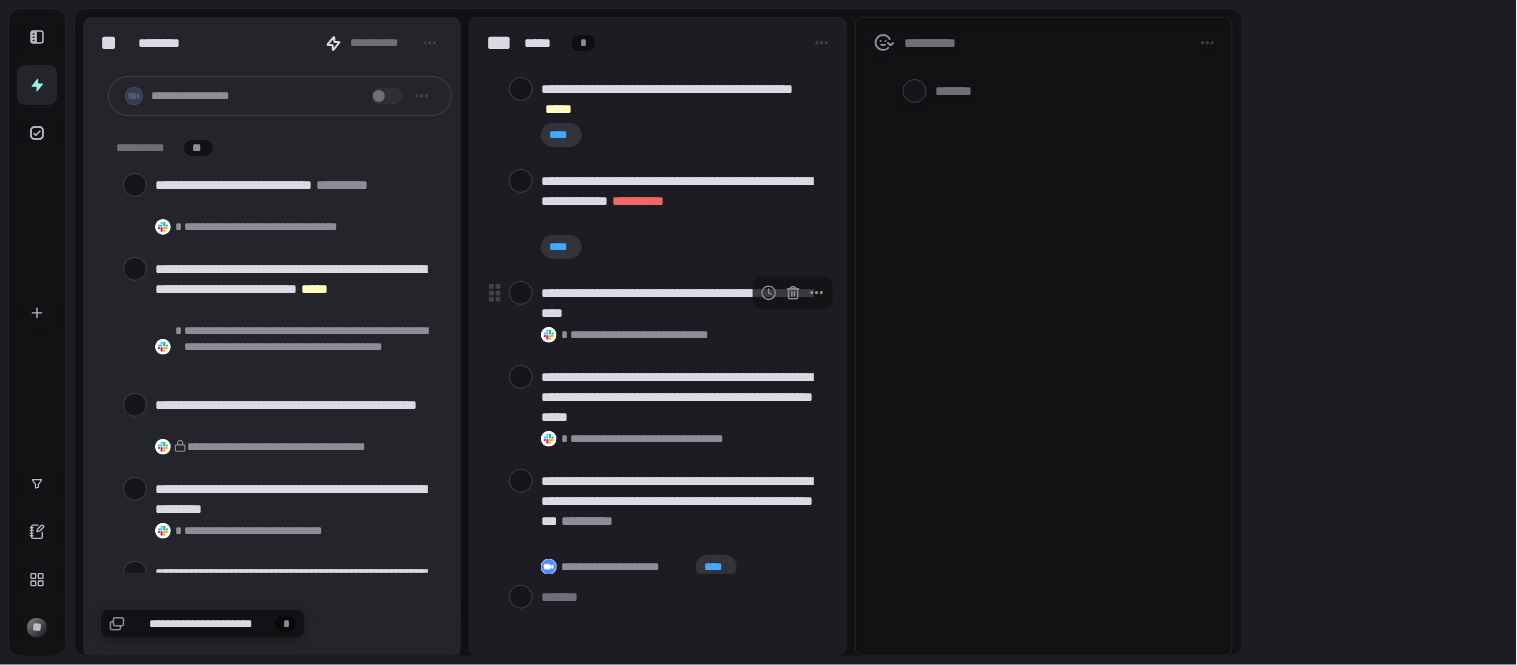 type on "*" 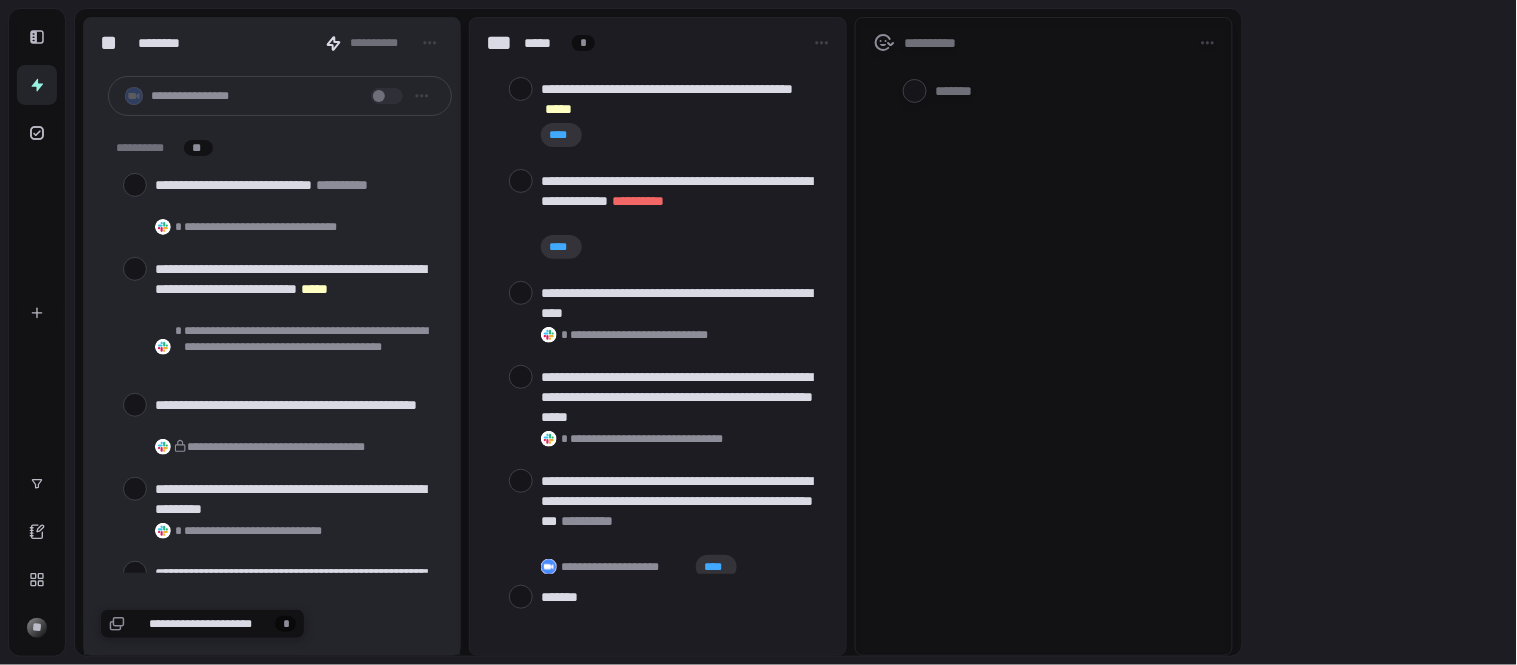 click at bounding box center (665, 597) 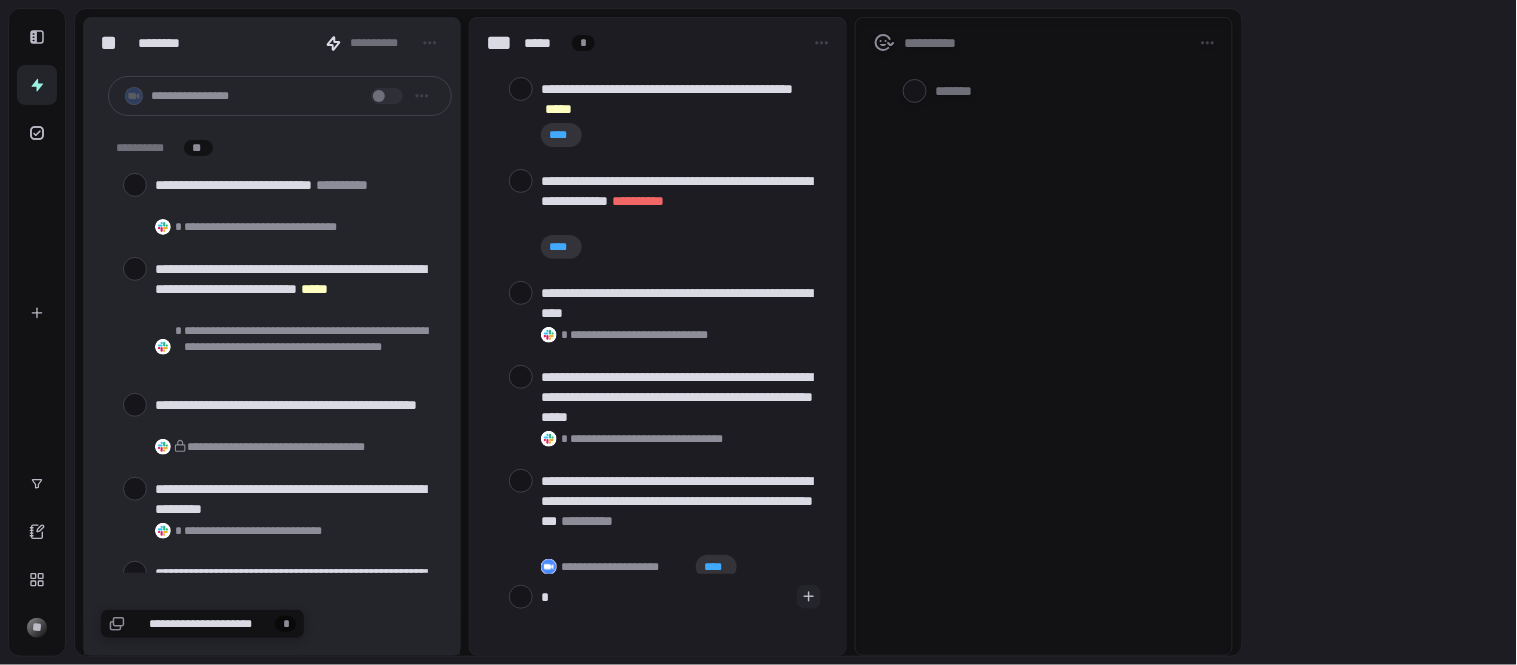 type on "*" 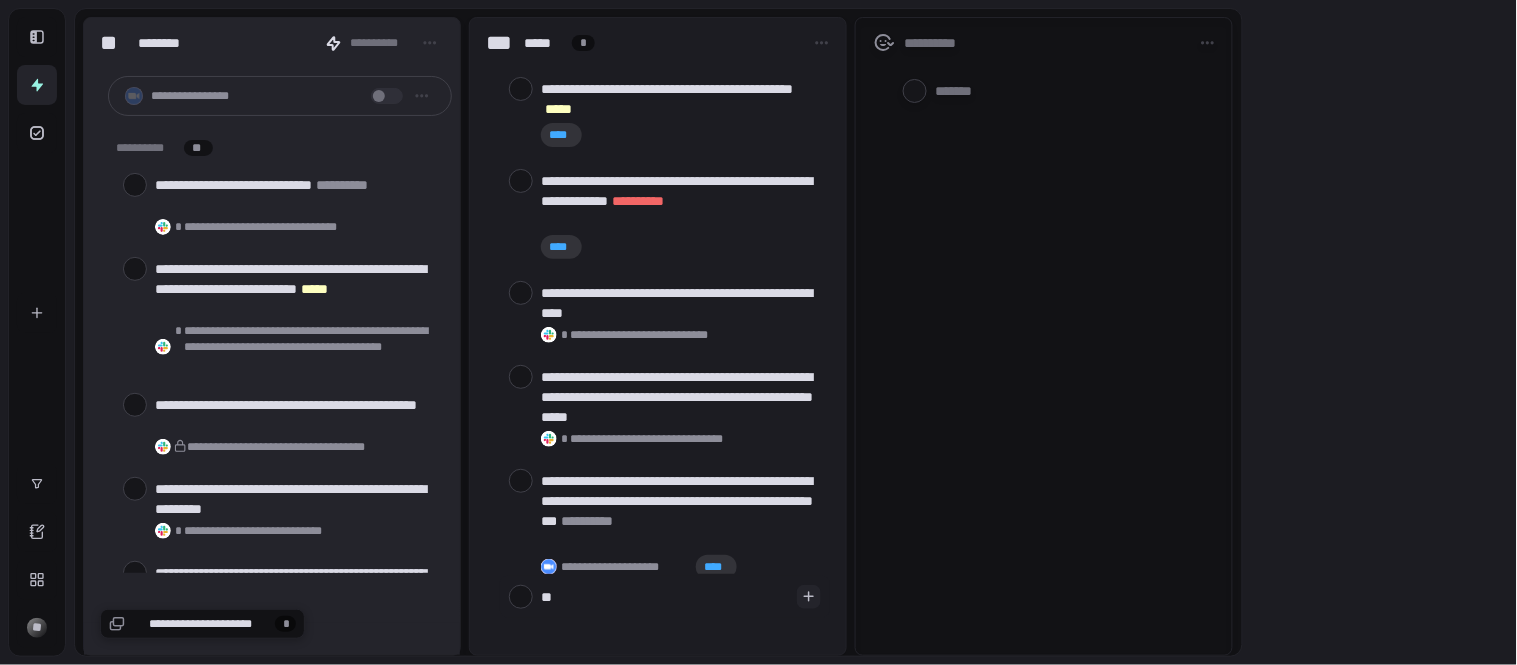 type on "*" 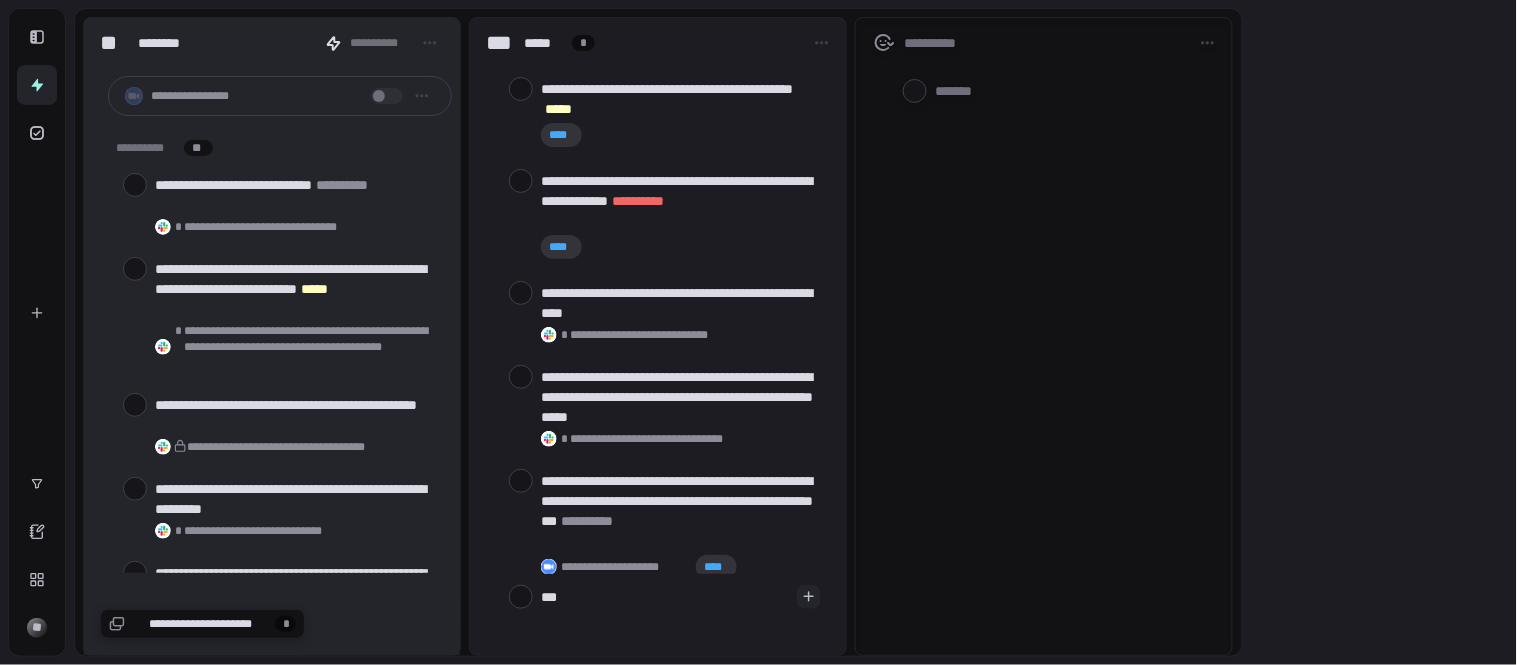scroll, scrollTop: 0, scrollLeft: 0, axis: both 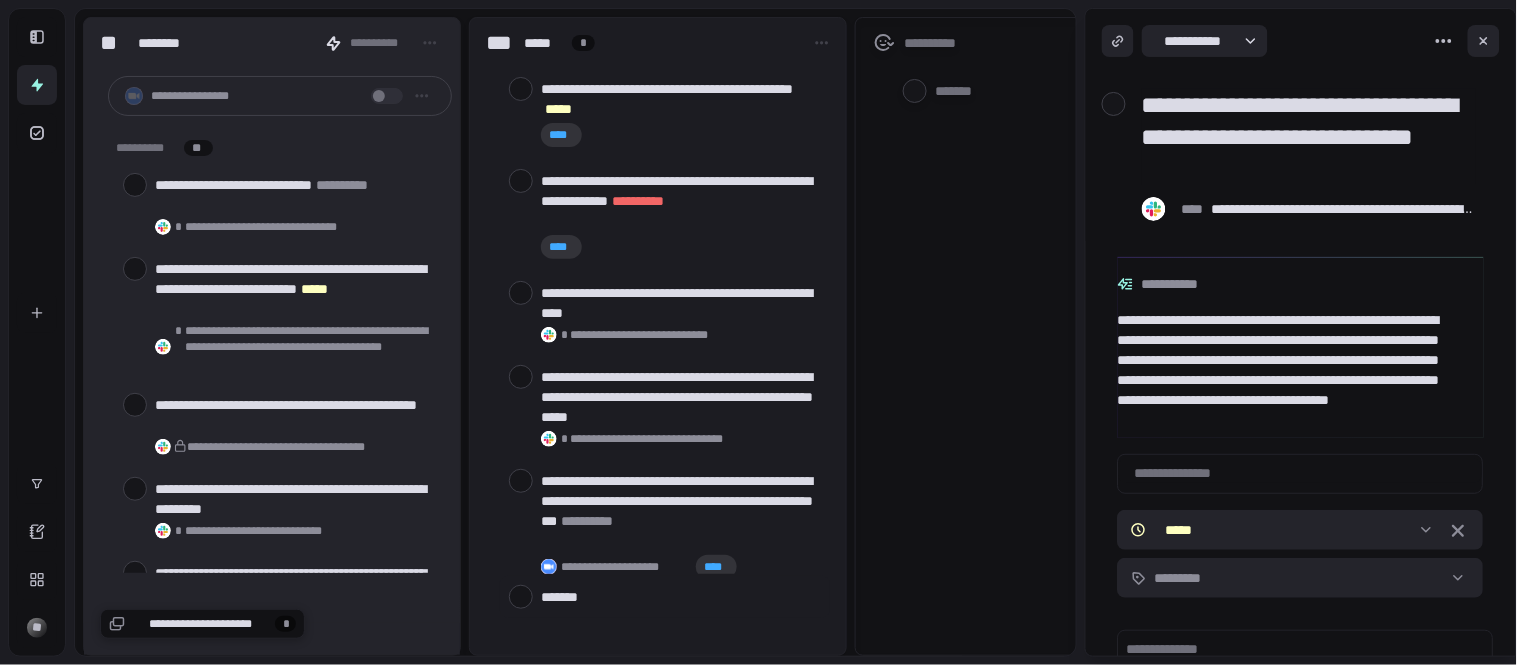 type on "*" 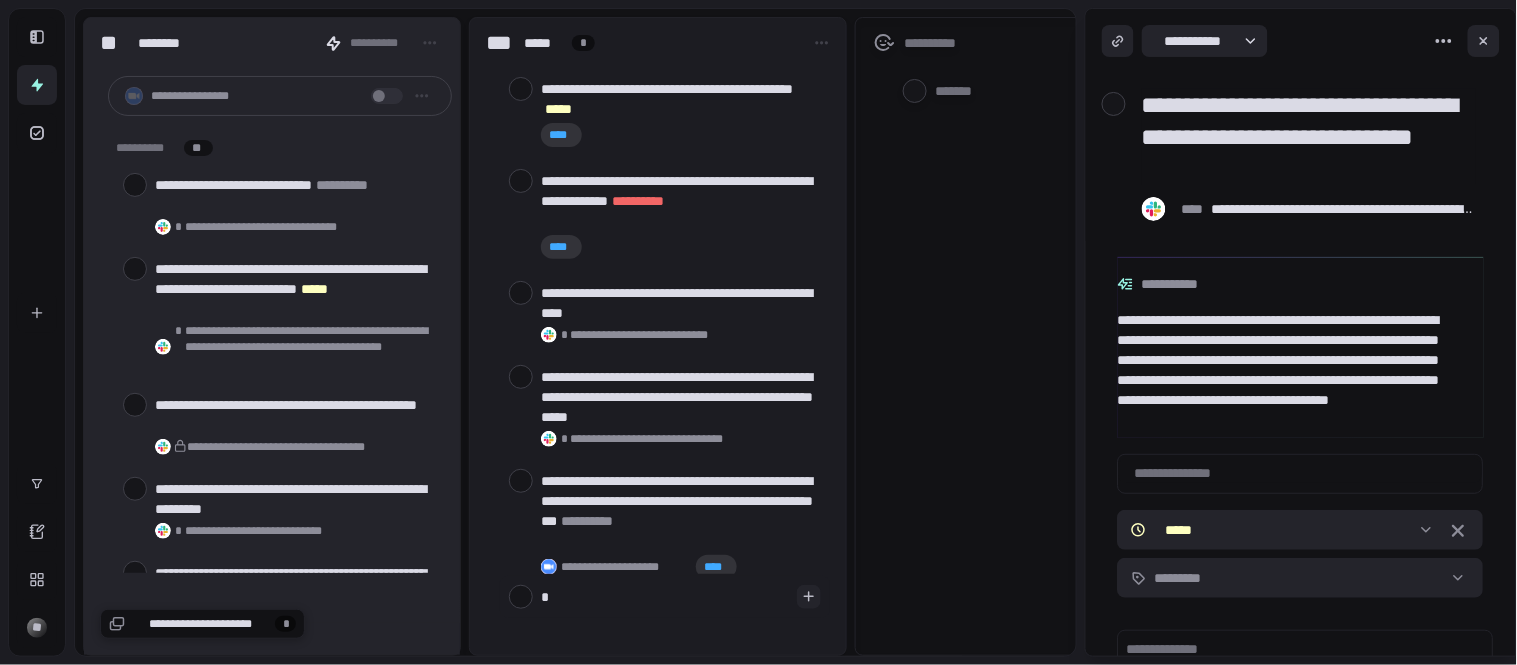 type on "**" 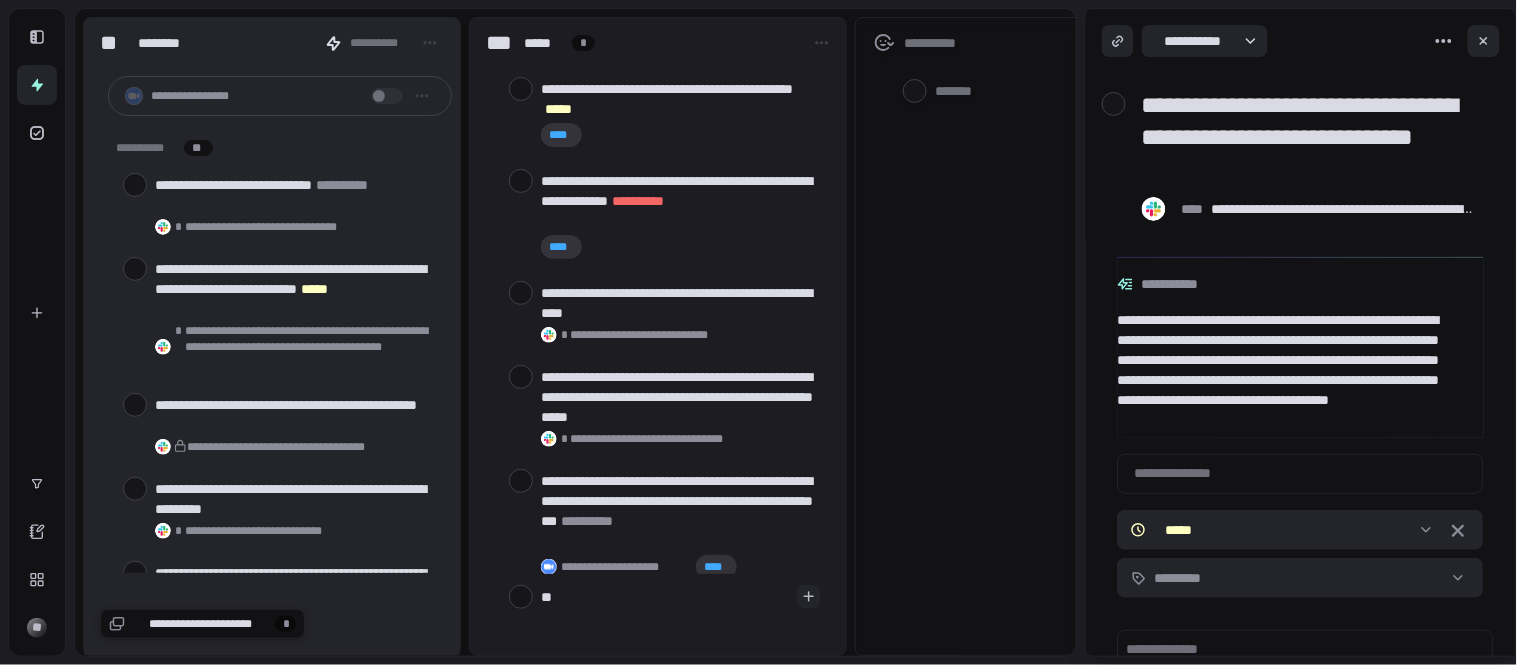 type on "***" 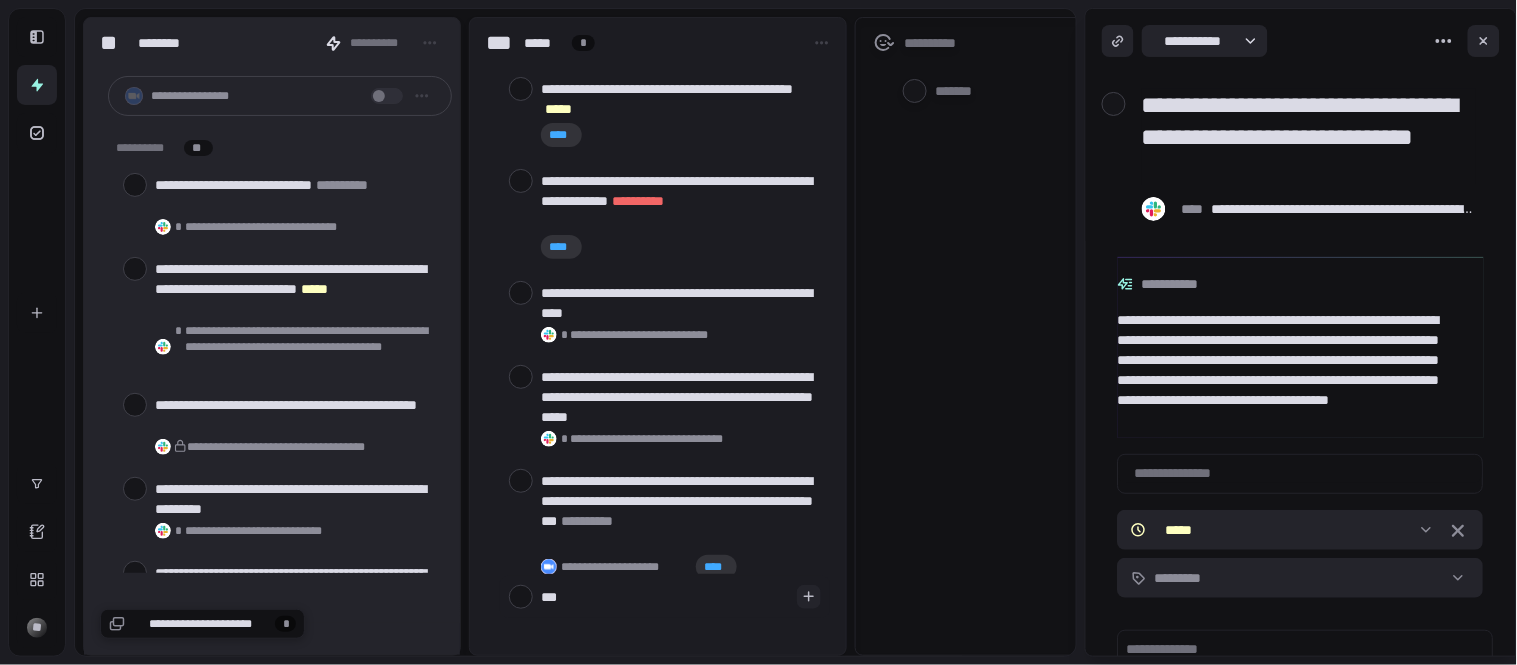 type on "****" 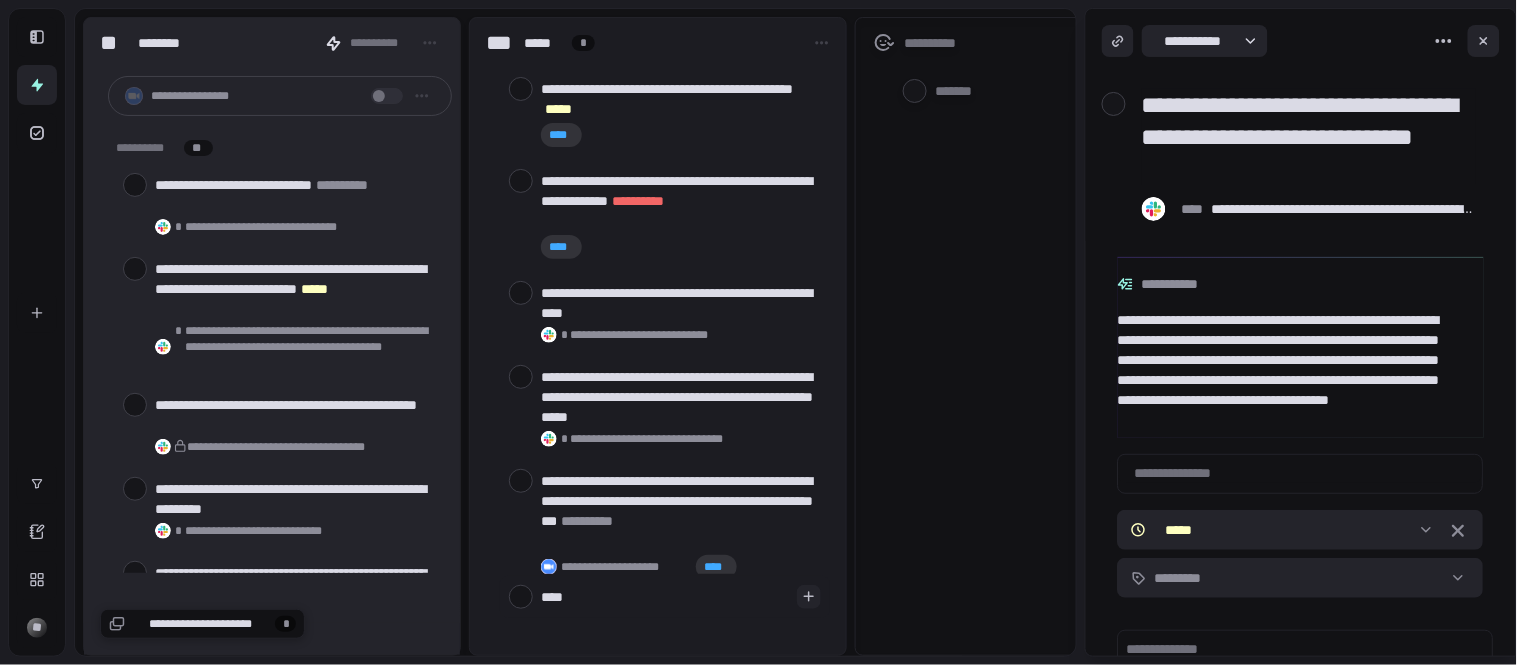 type on "****" 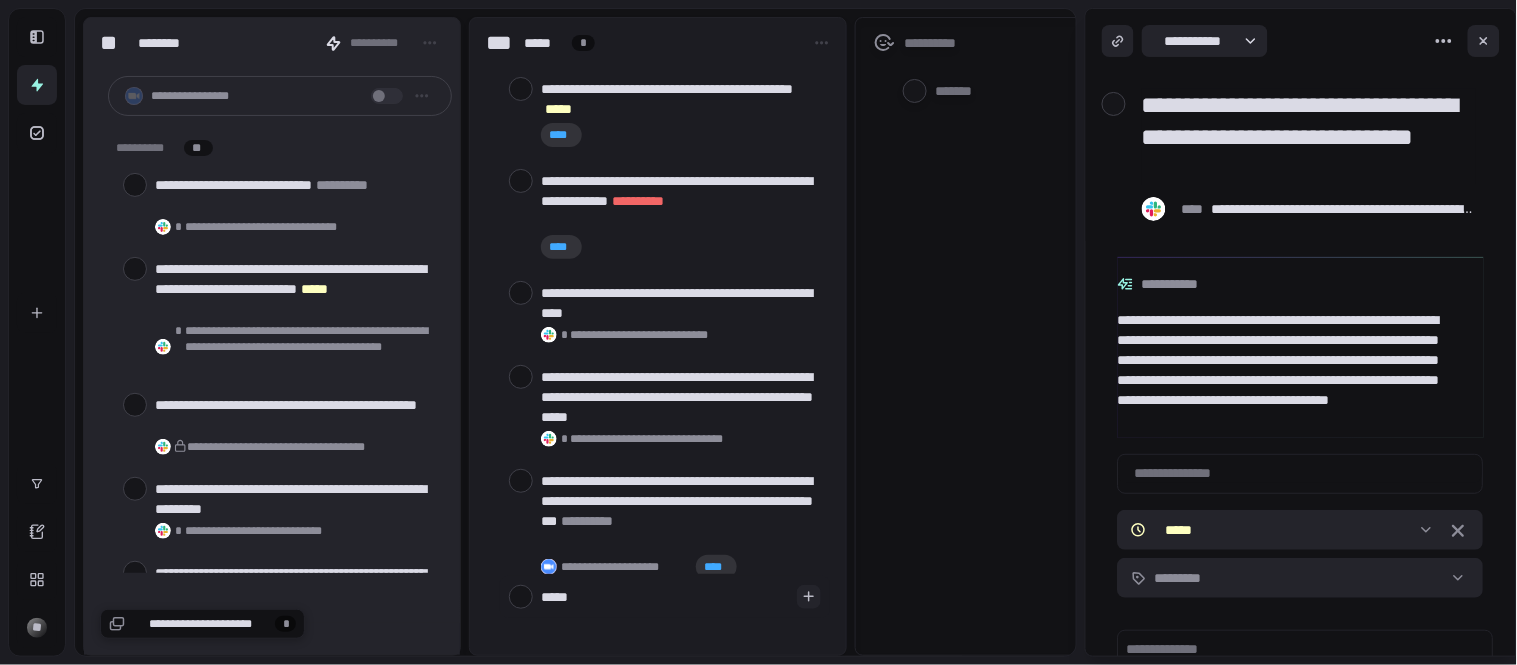 type on "******" 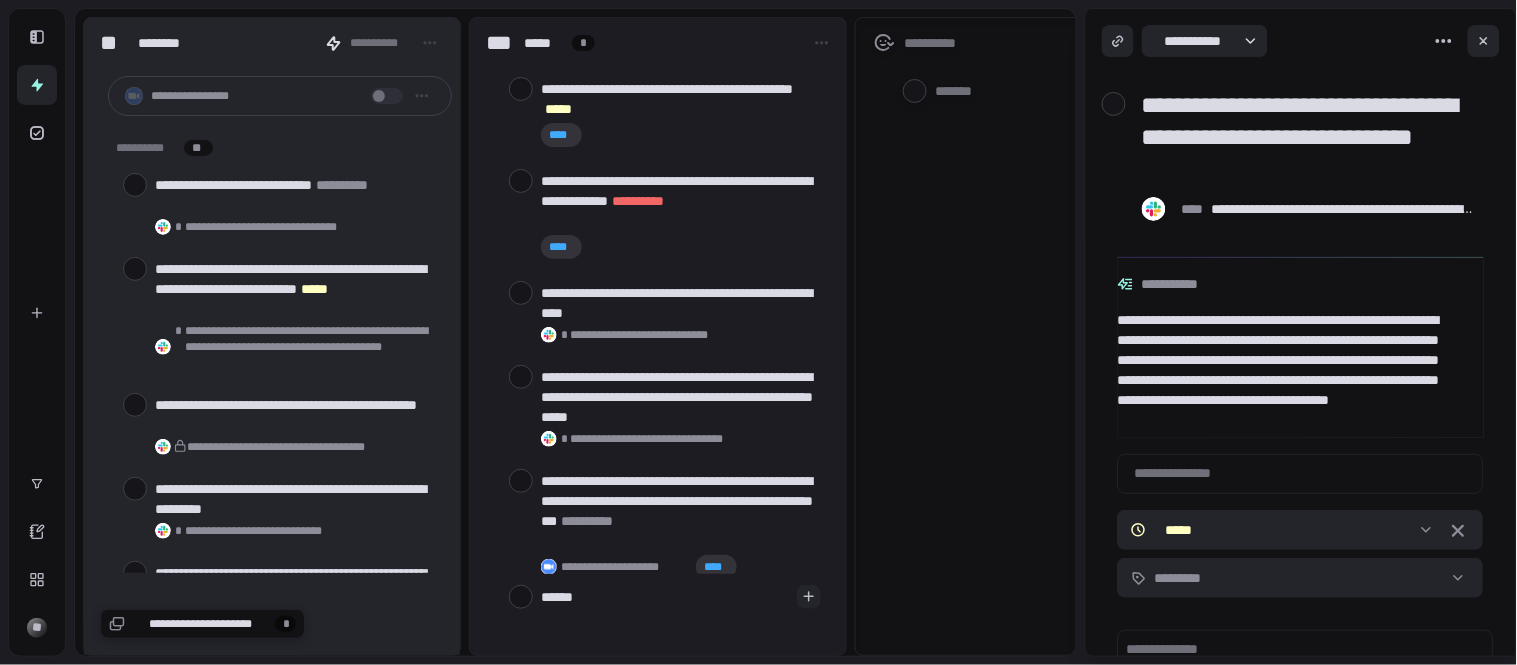 type on "*******" 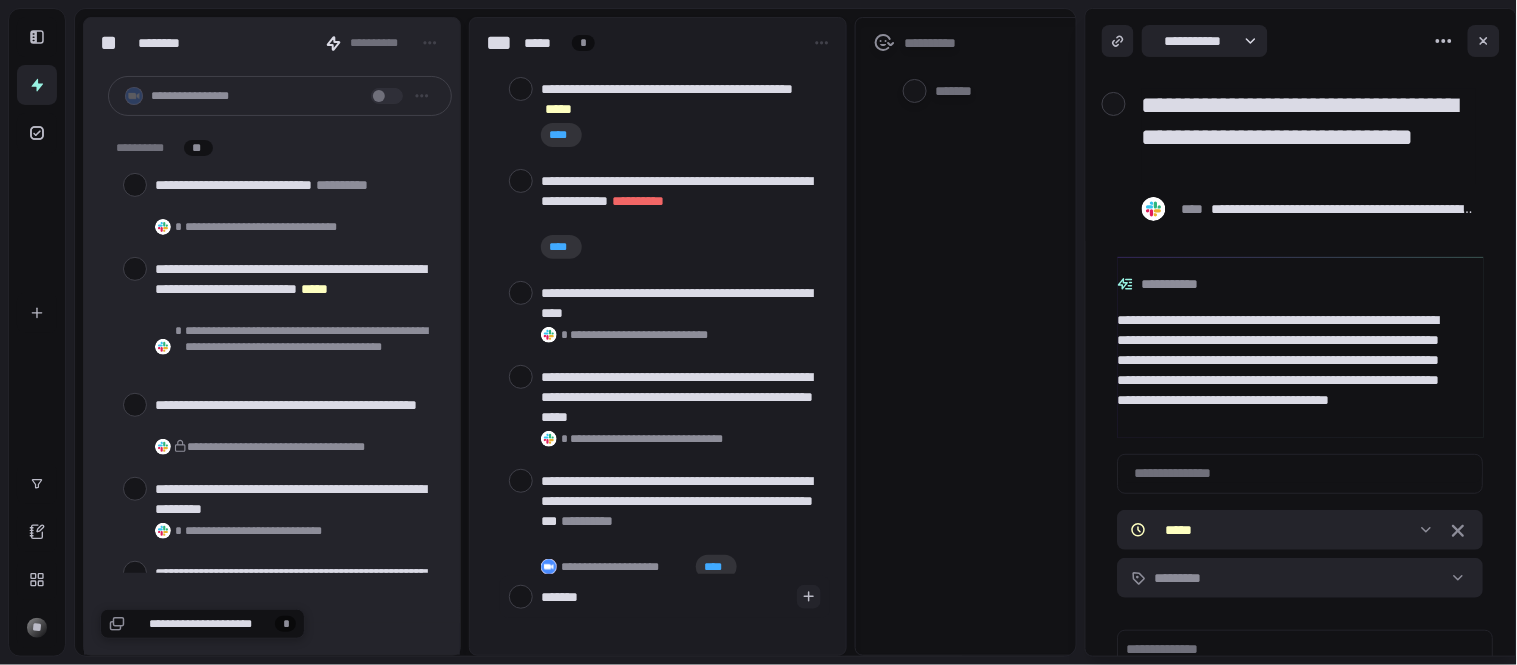 type on "********" 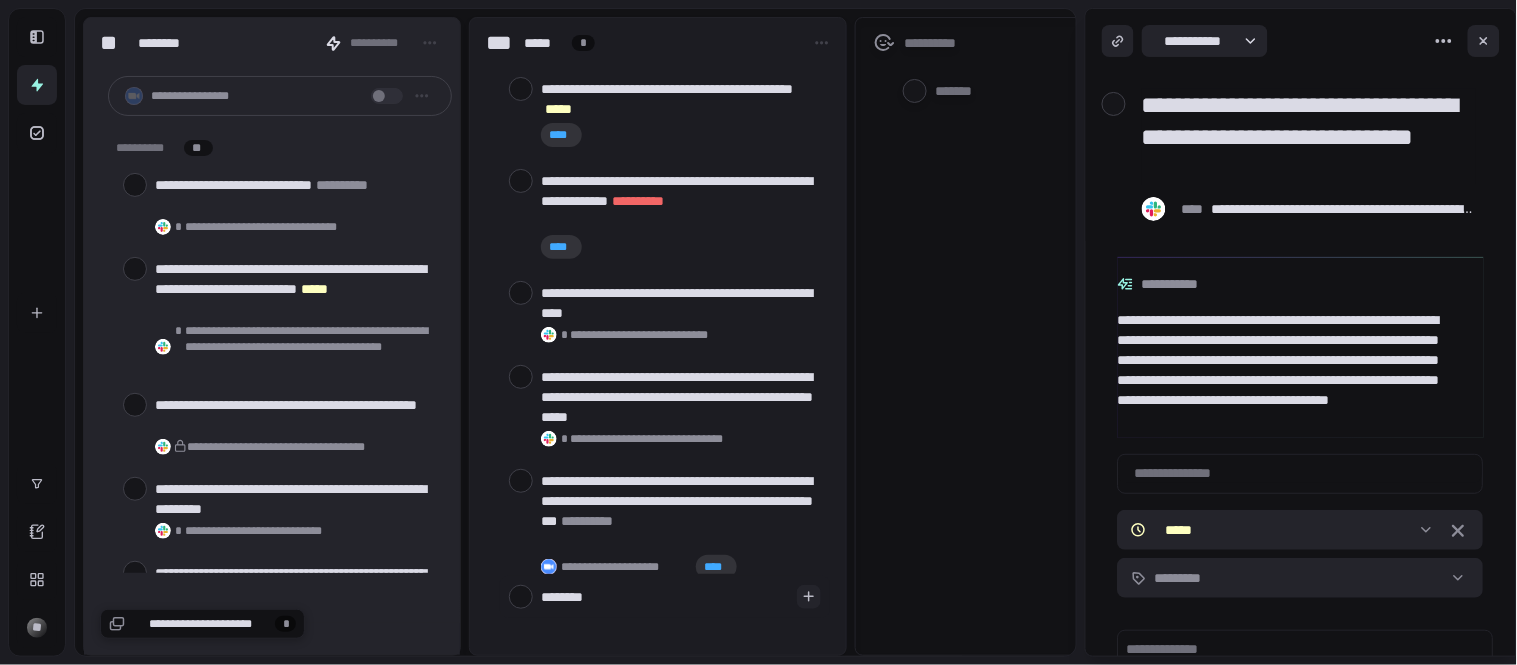 type on "*********" 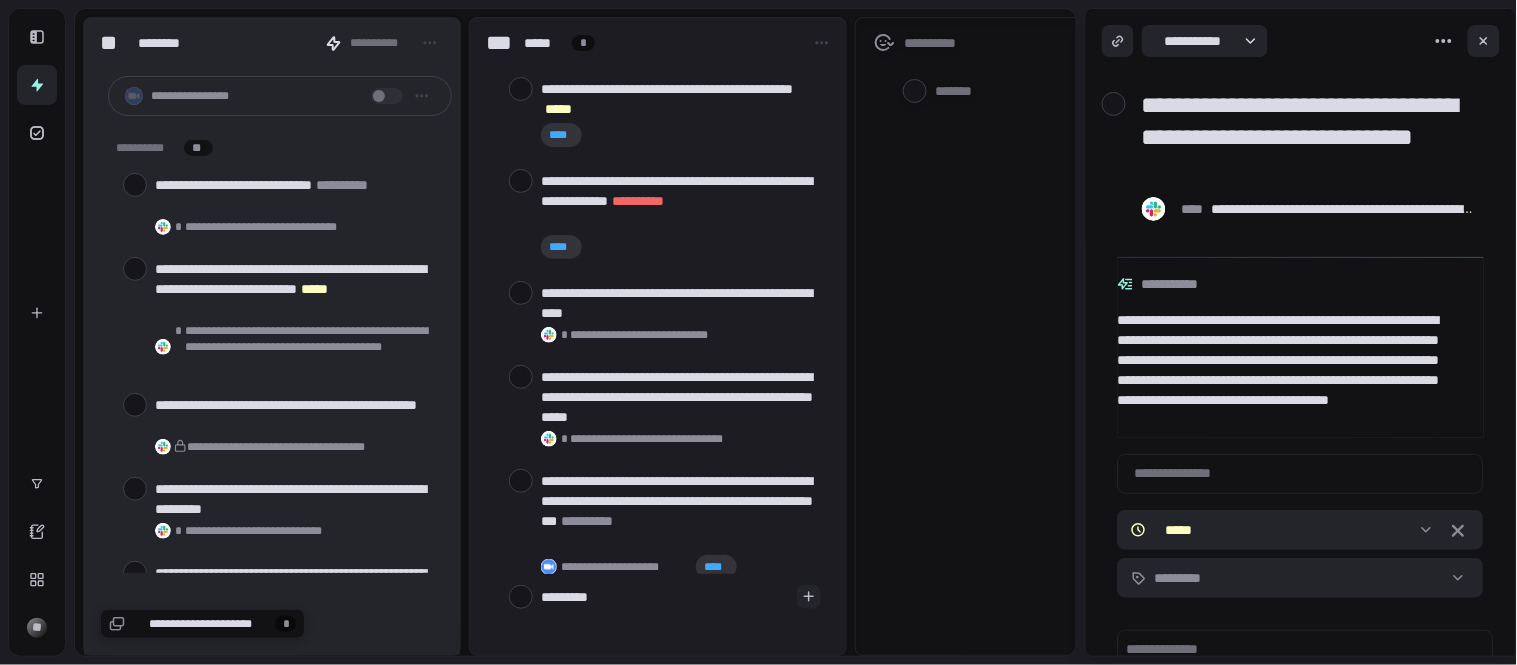 type on "**********" 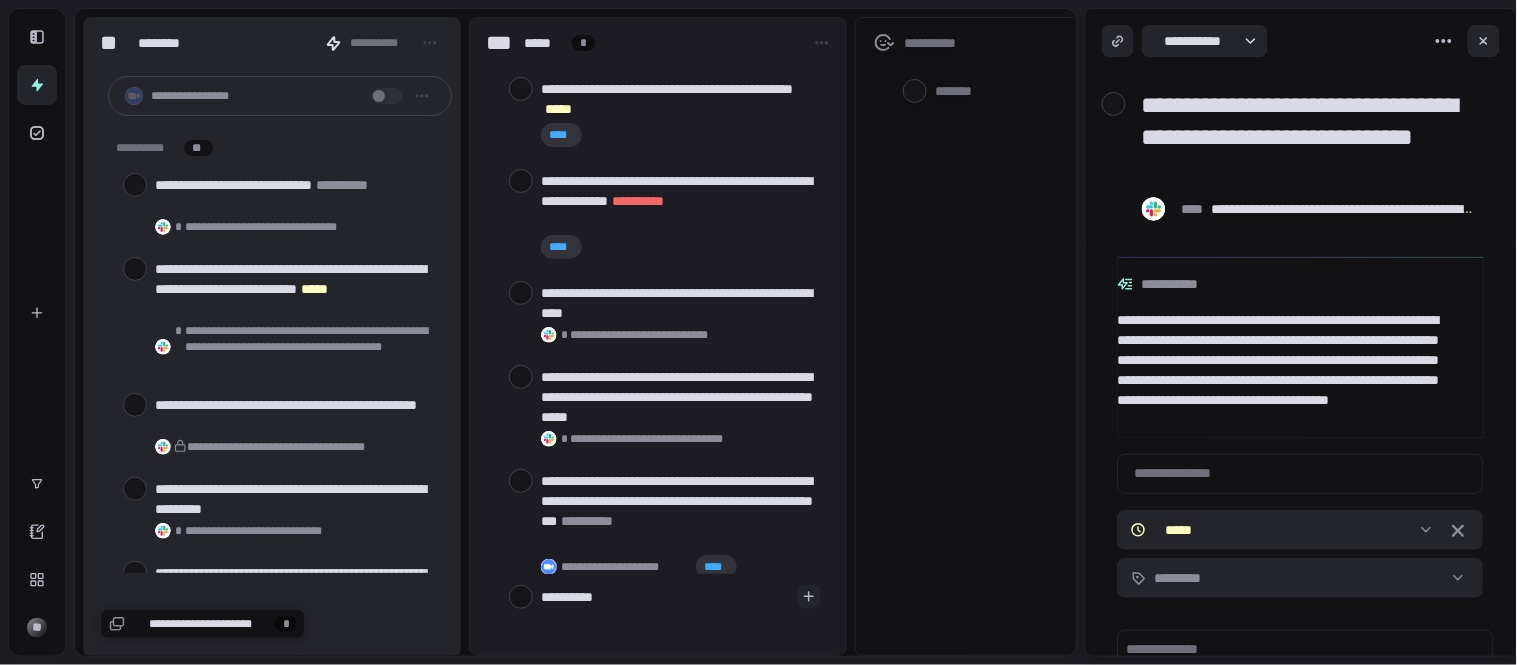 type on "**********" 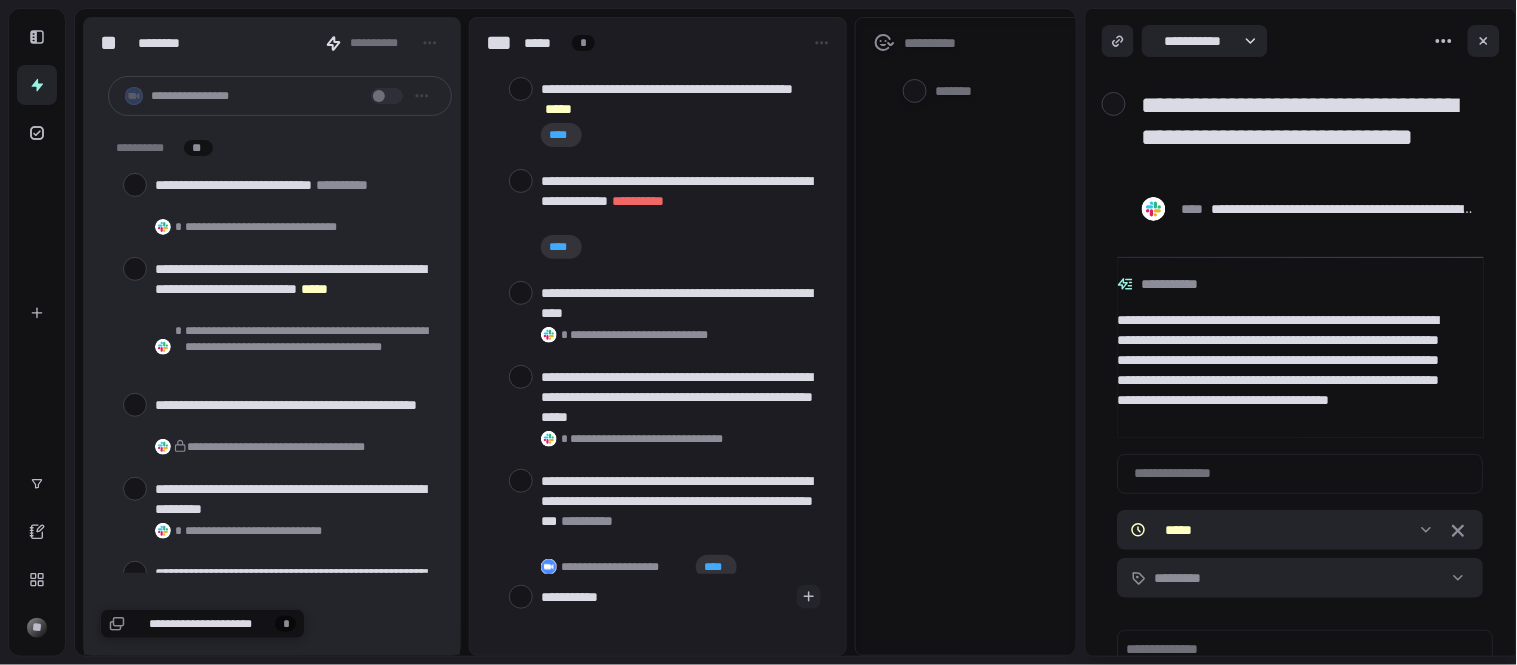 type on "**********" 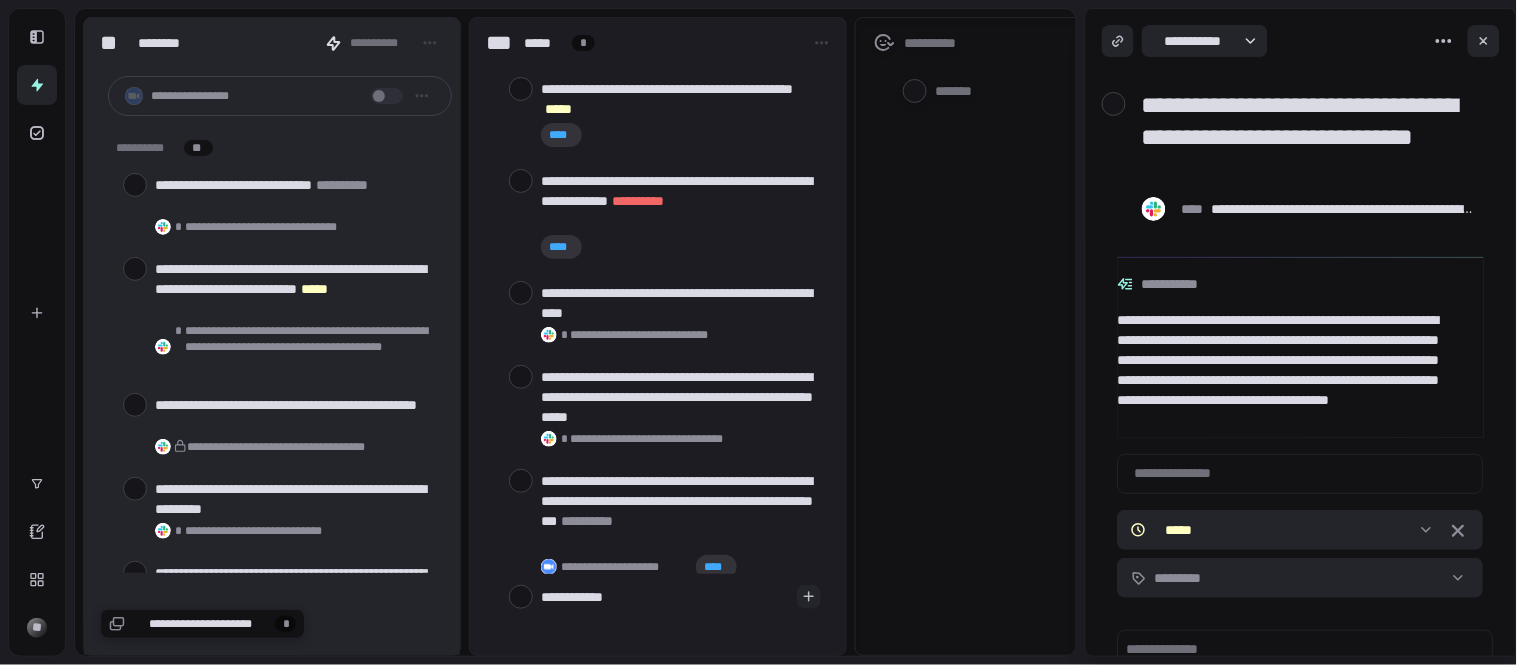 type on "**********" 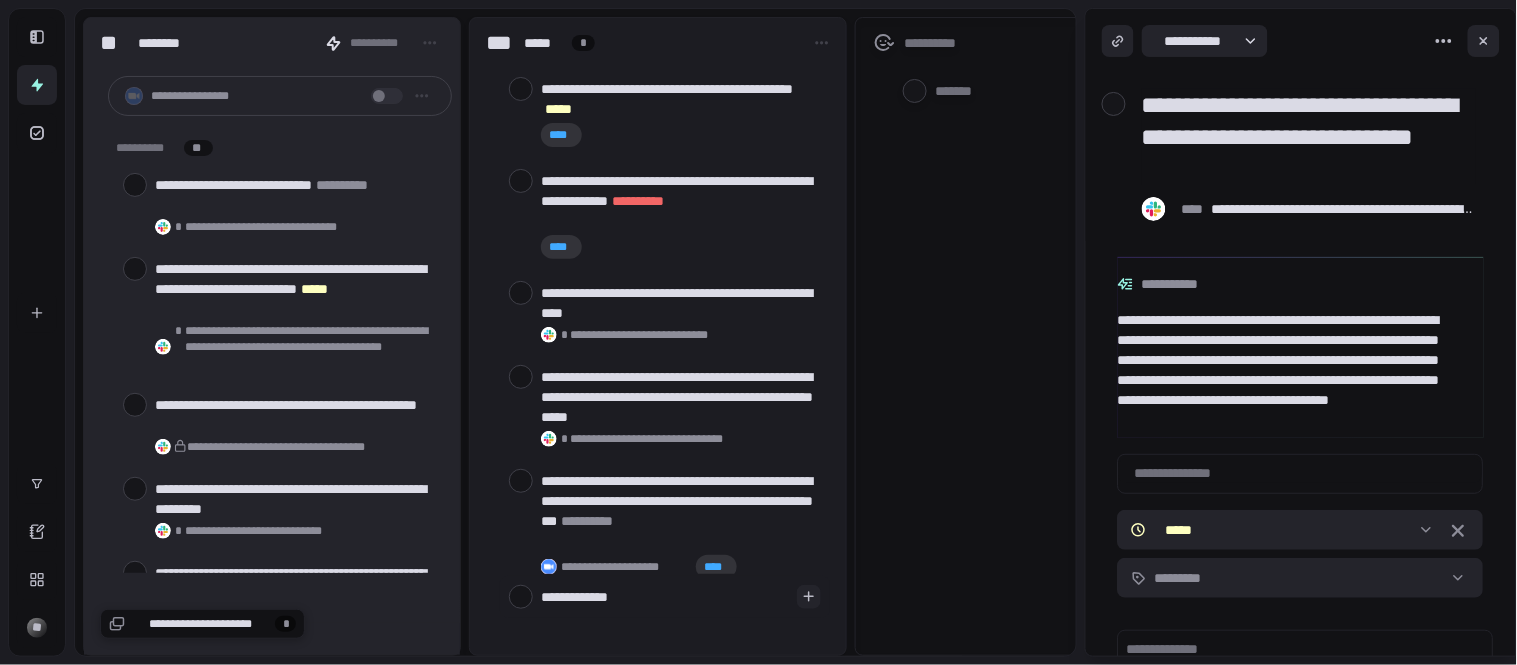 type on "**********" 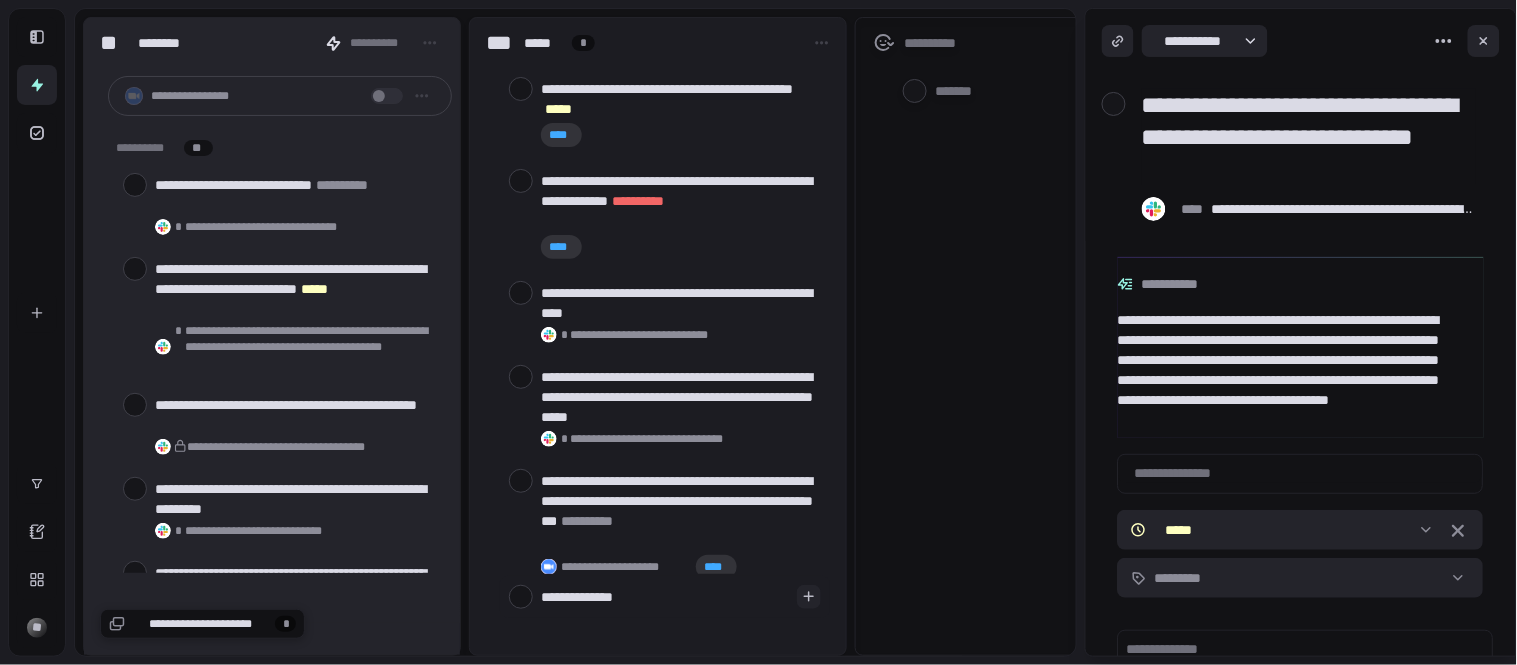 type on "**********" 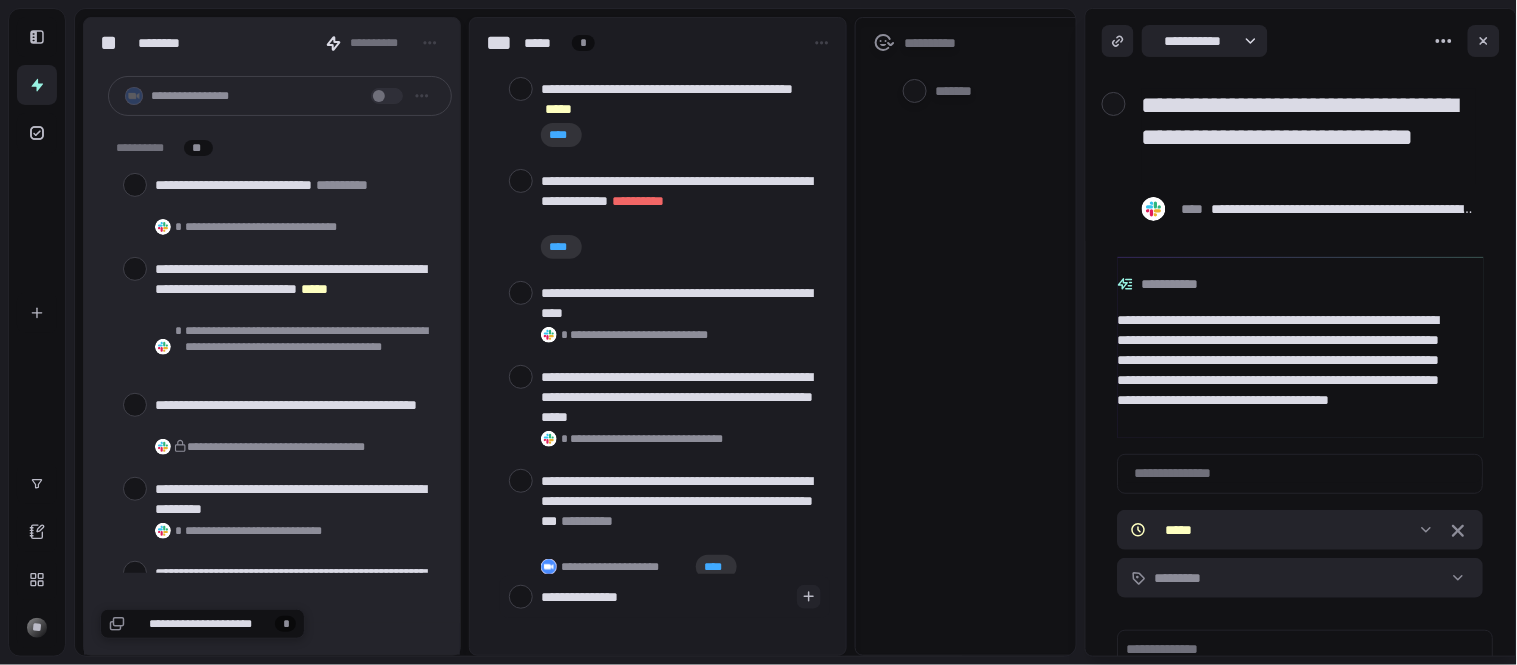 type on "**********" 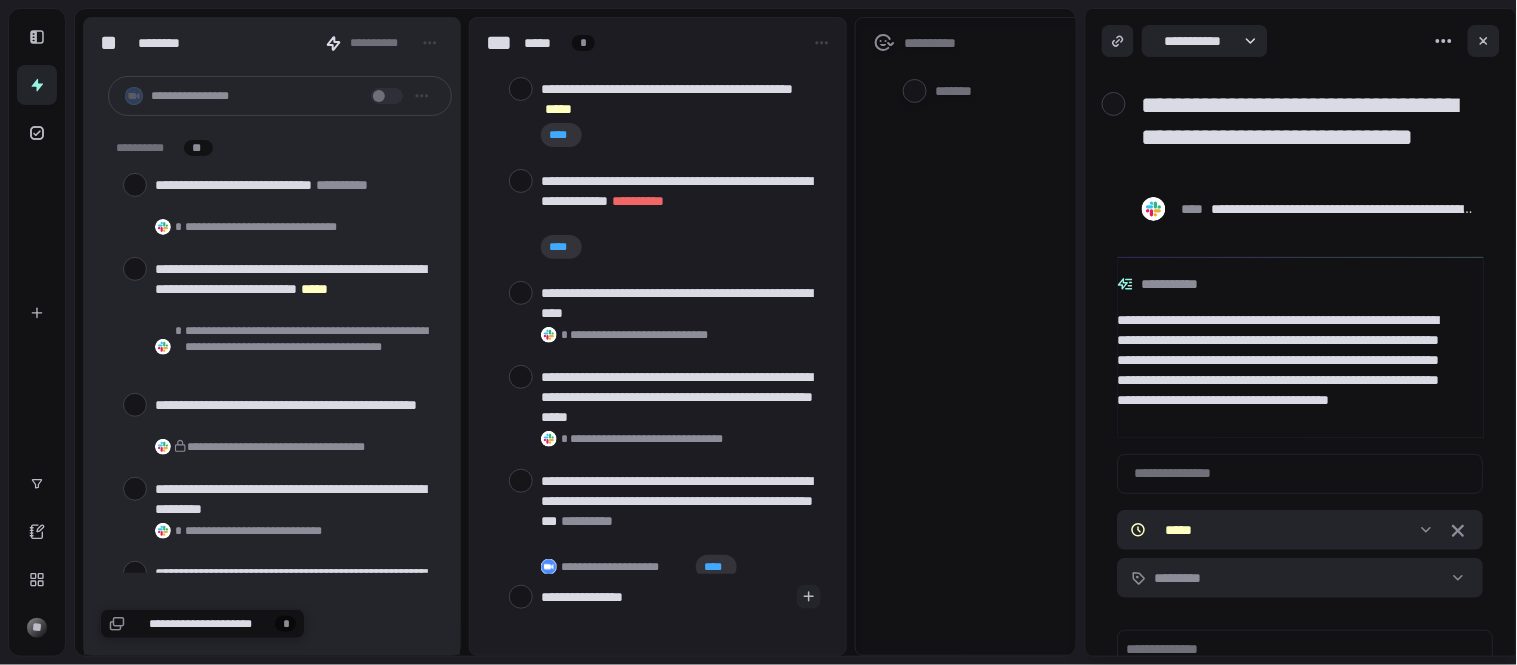 type on "**********" 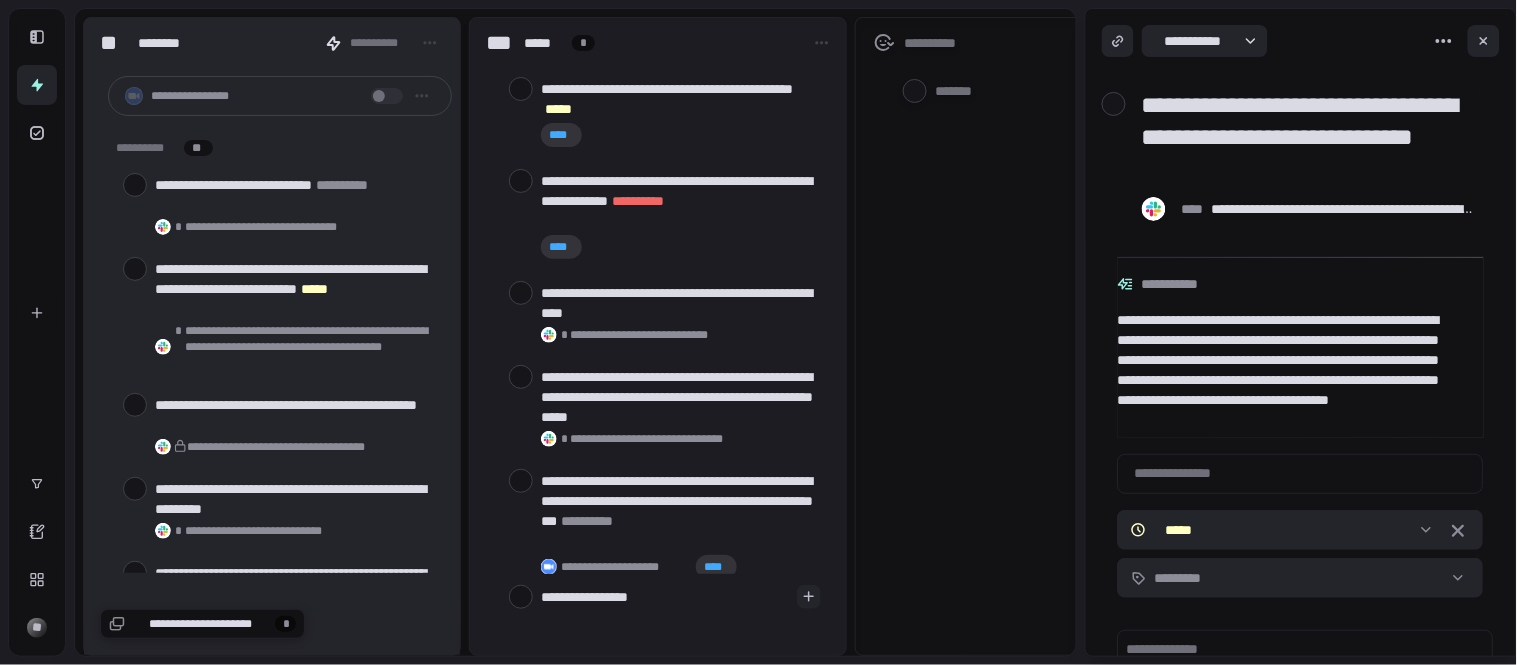 type on "**********" 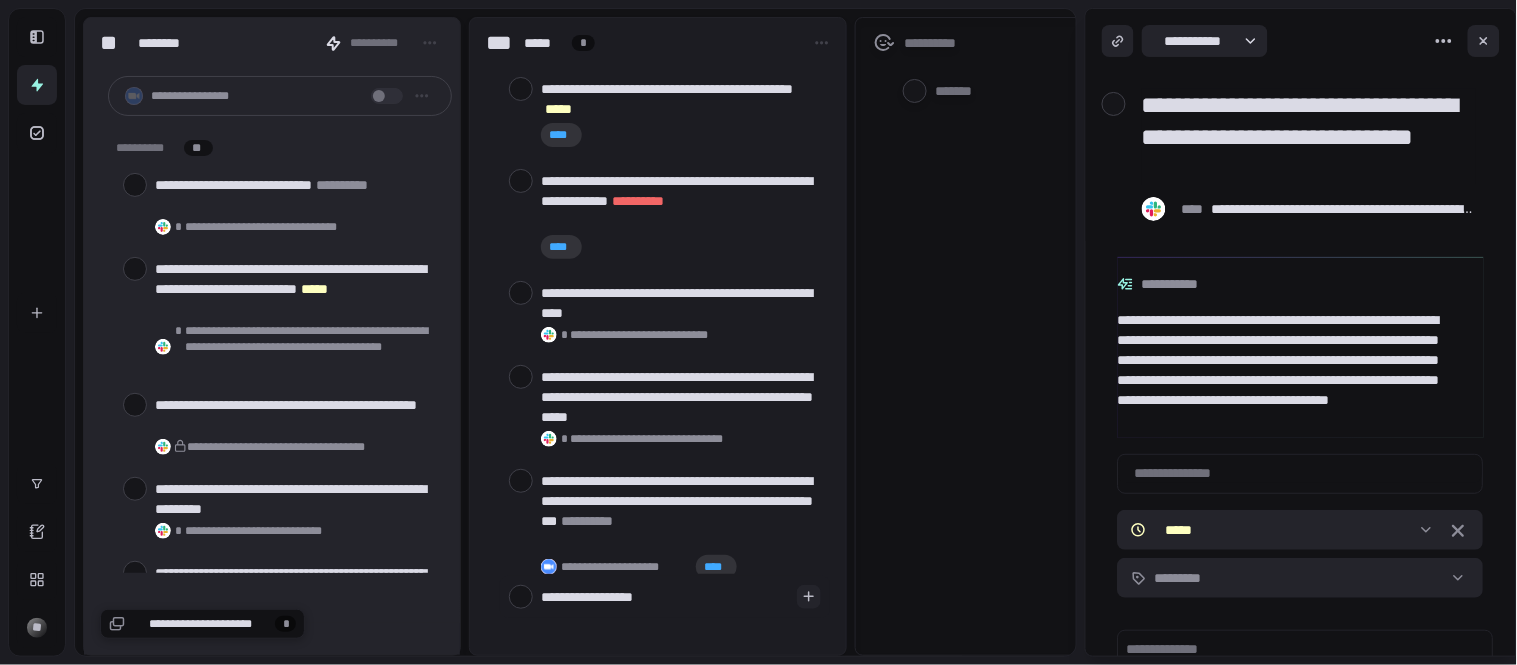 type on "*" 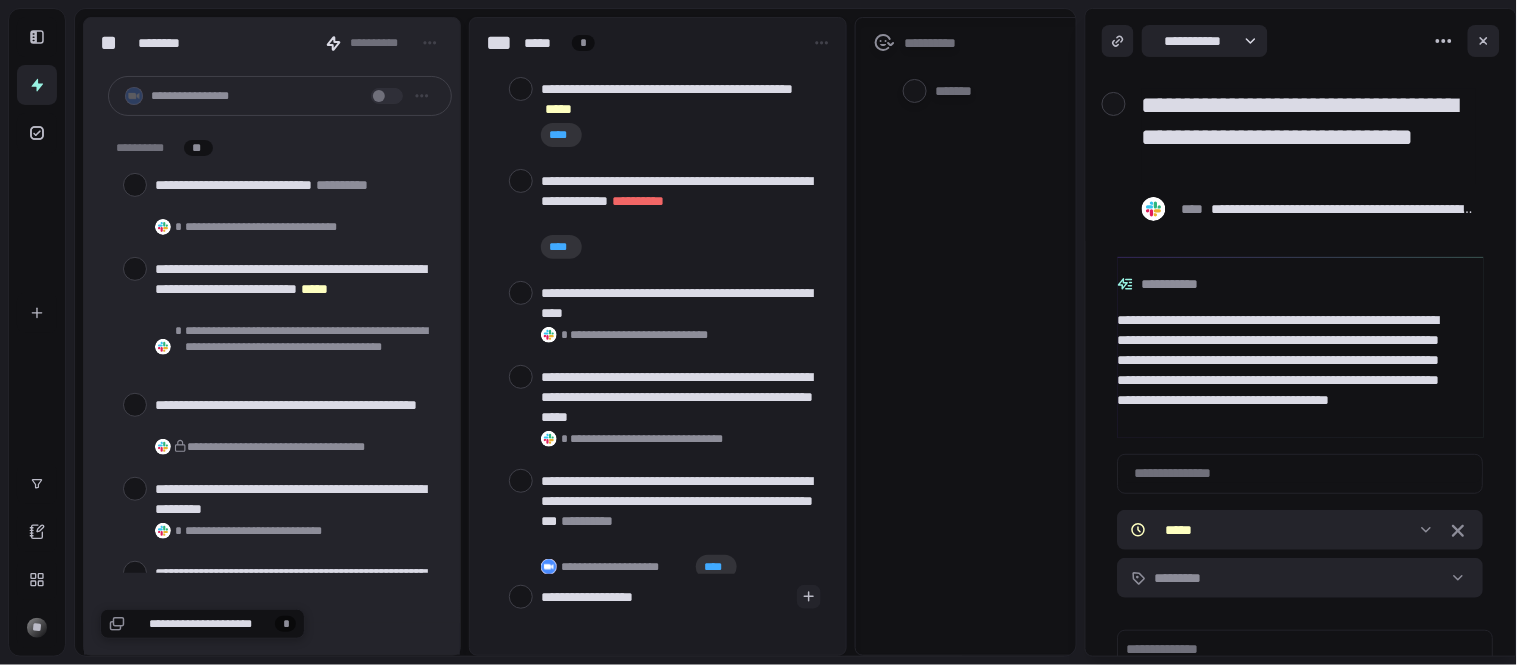scroll, scrollTop: 0, scrollLeft: 0, axis: both 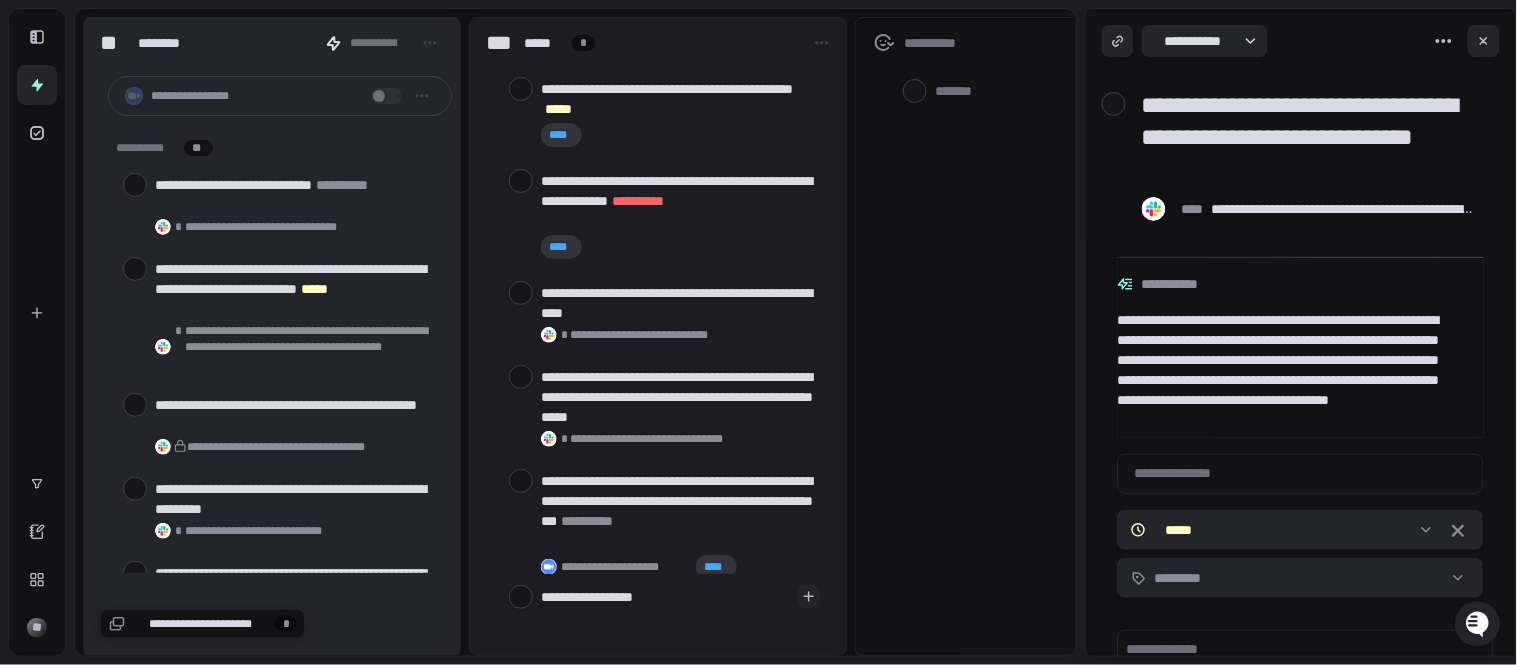 type on "**********" 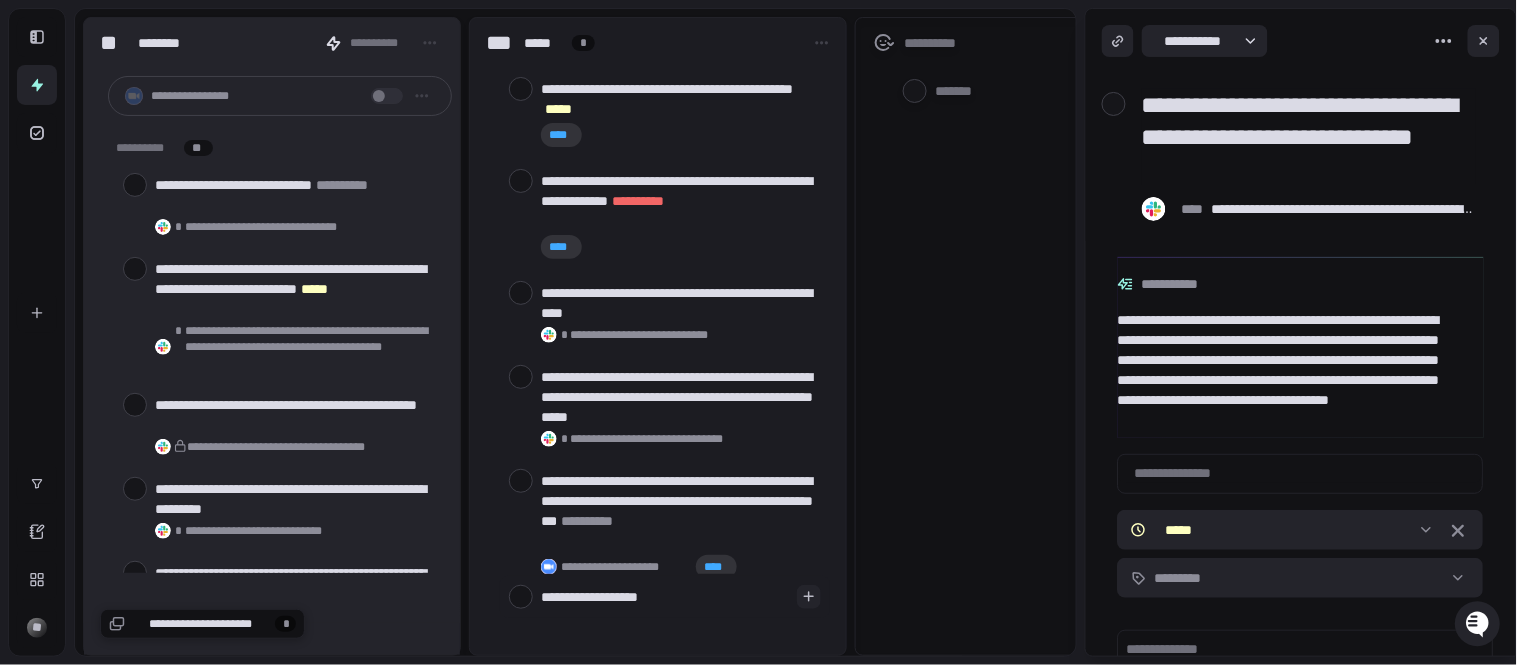 type on "**********" 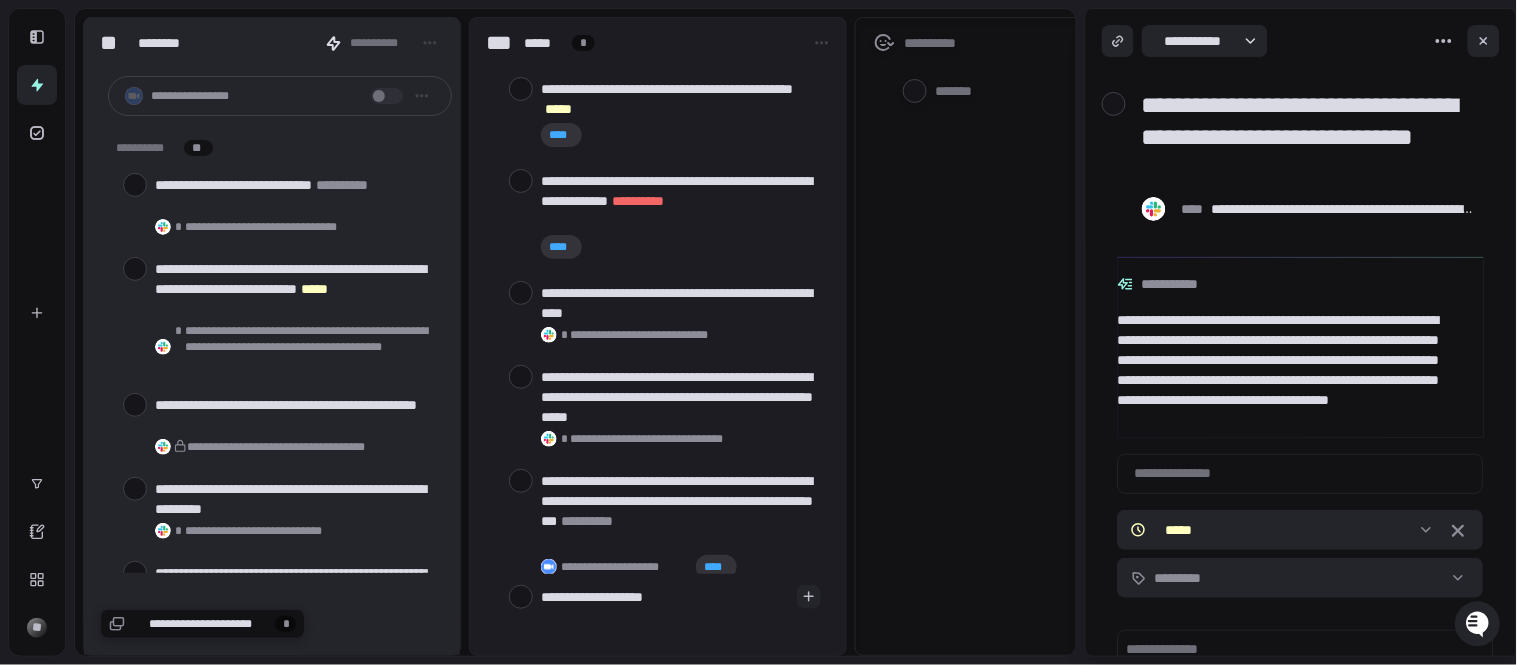 type on "**********" 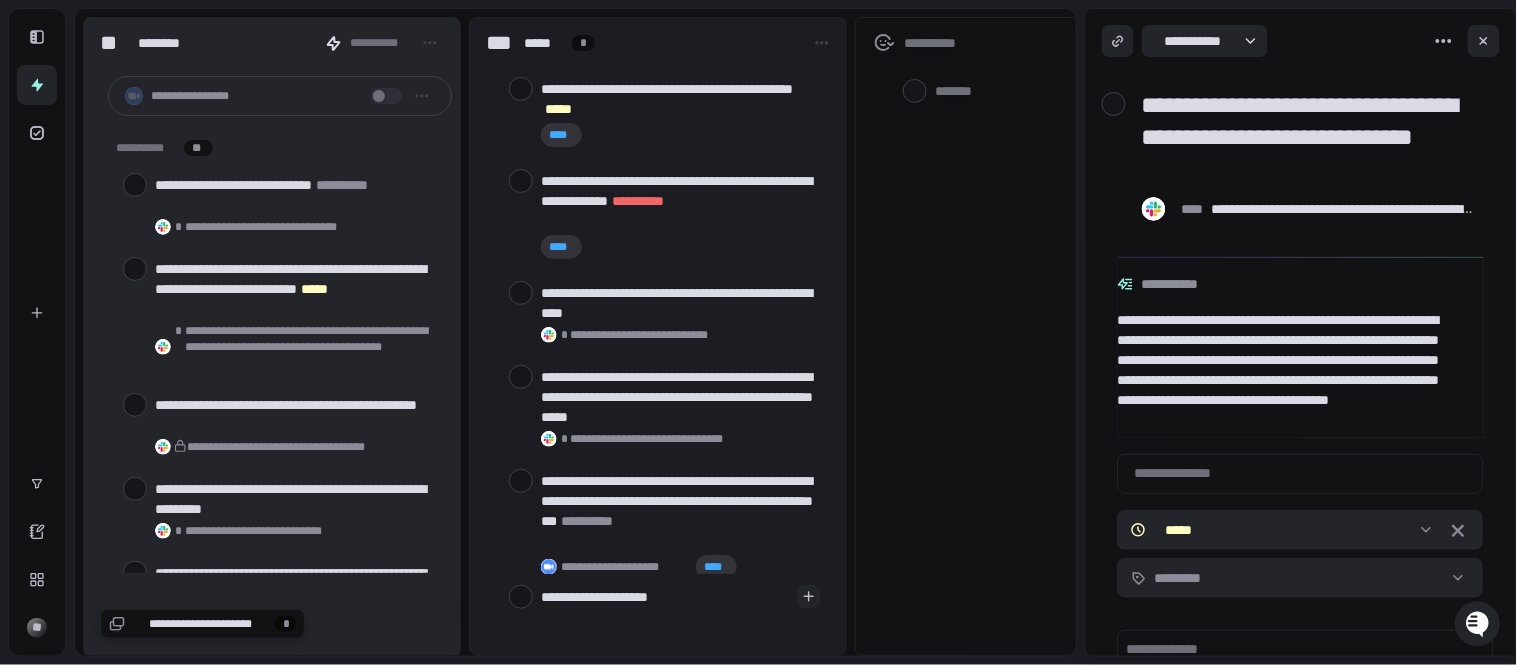 type on "**********" 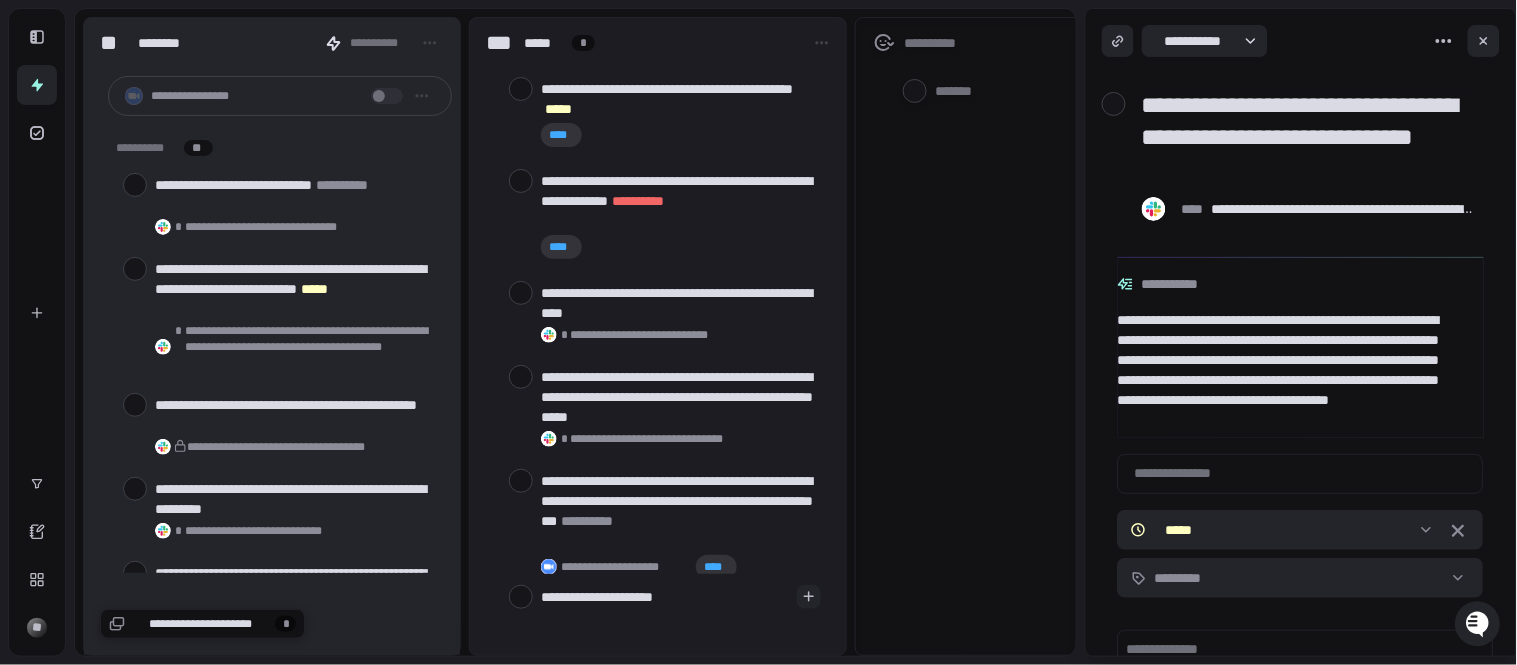 type on "**********" 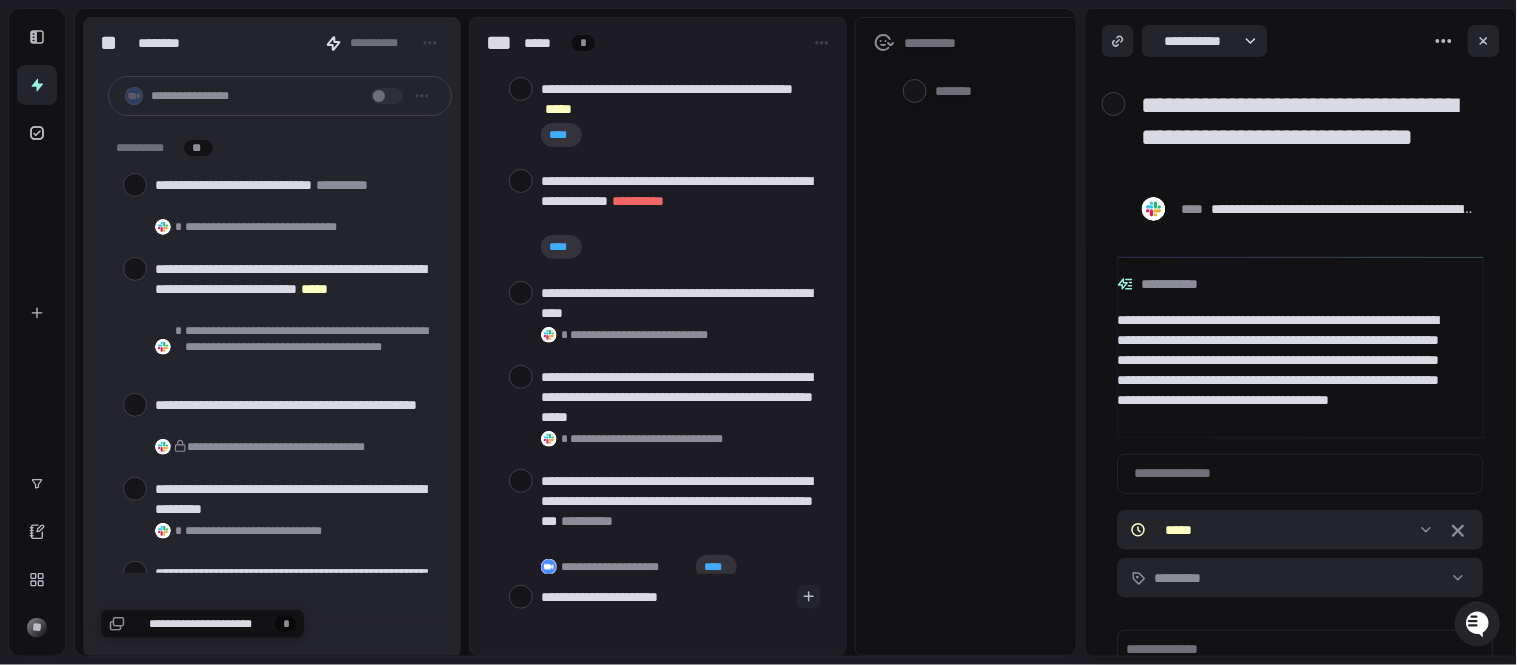 type on "**********" 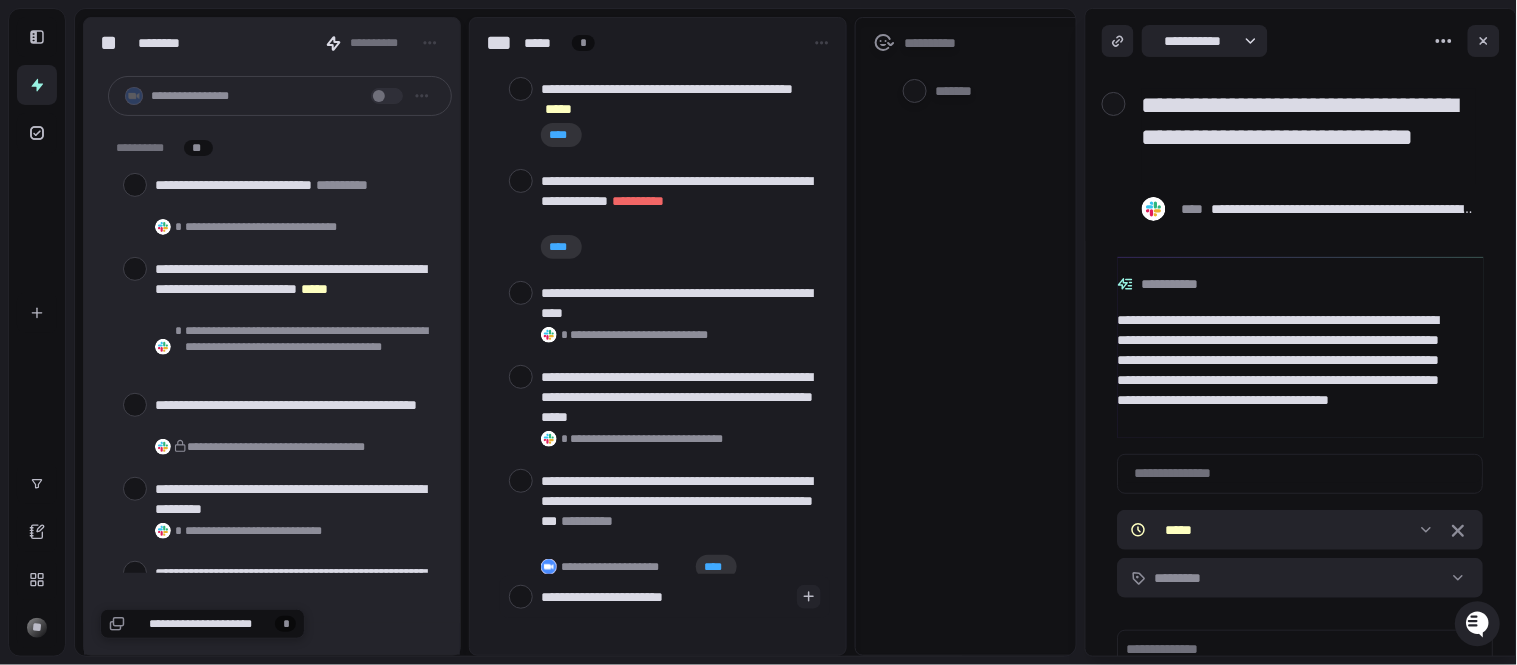 type on "**********" 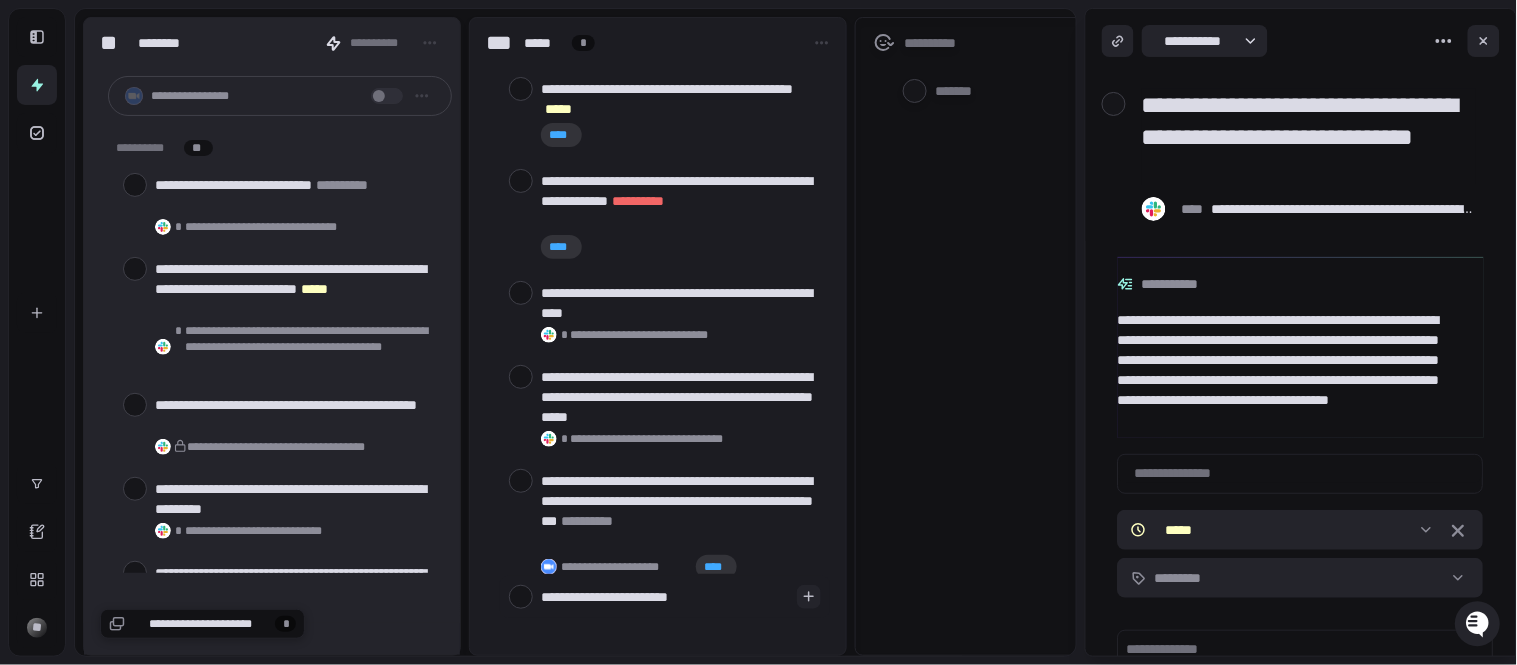 type on "**********" 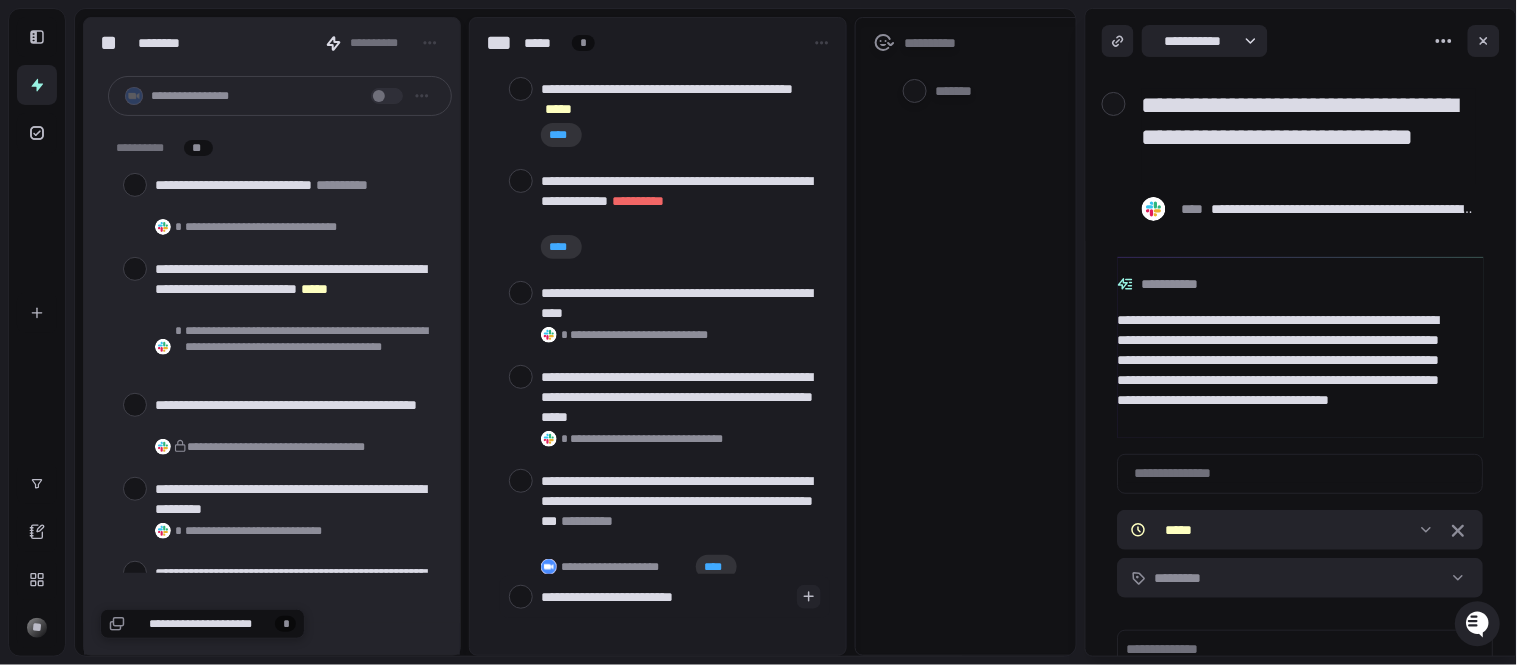 type on "**********" 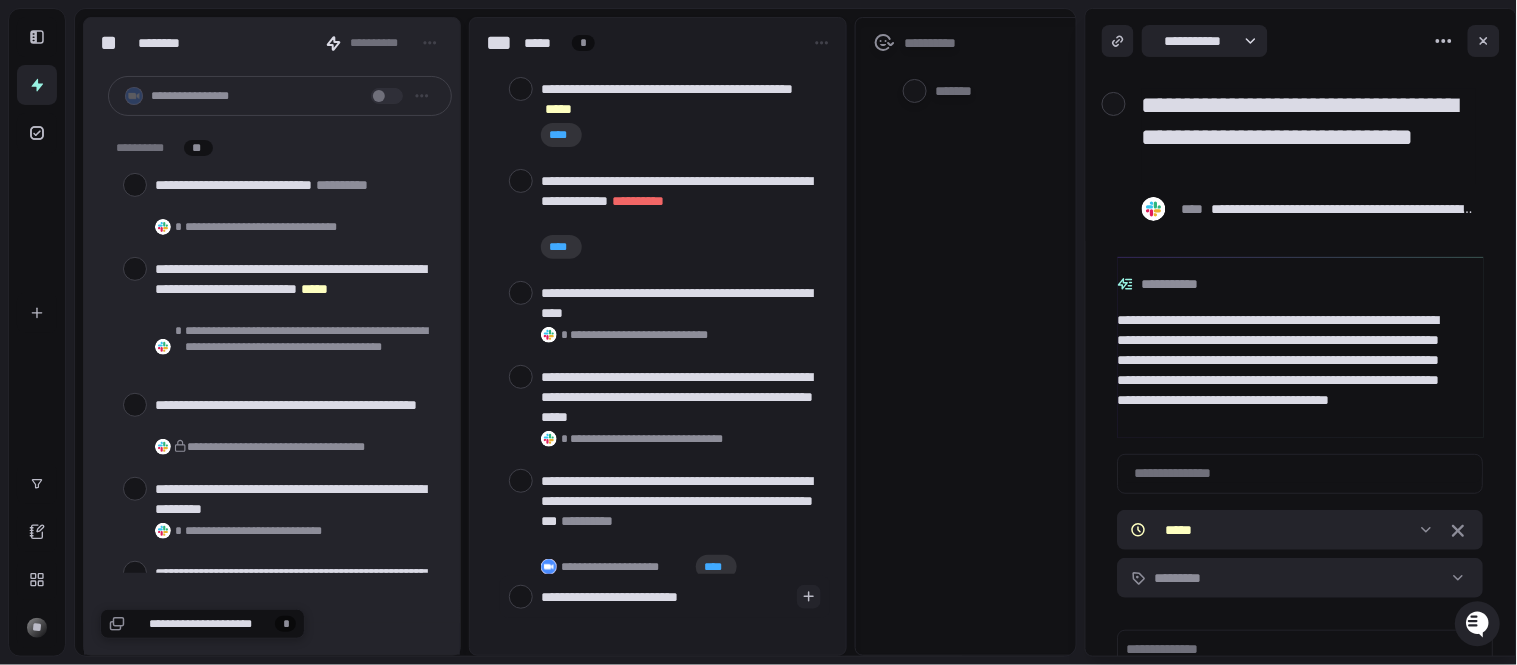 type on "**********" 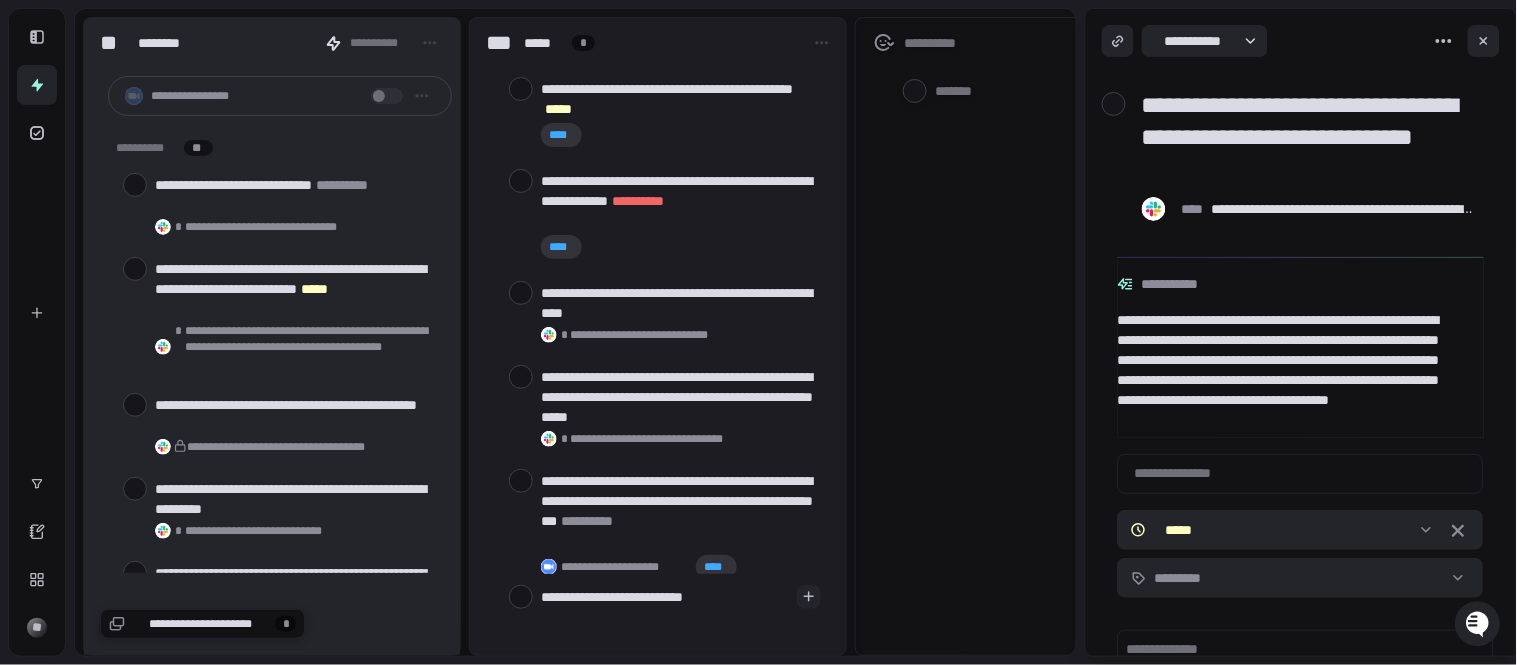 type on "**********" 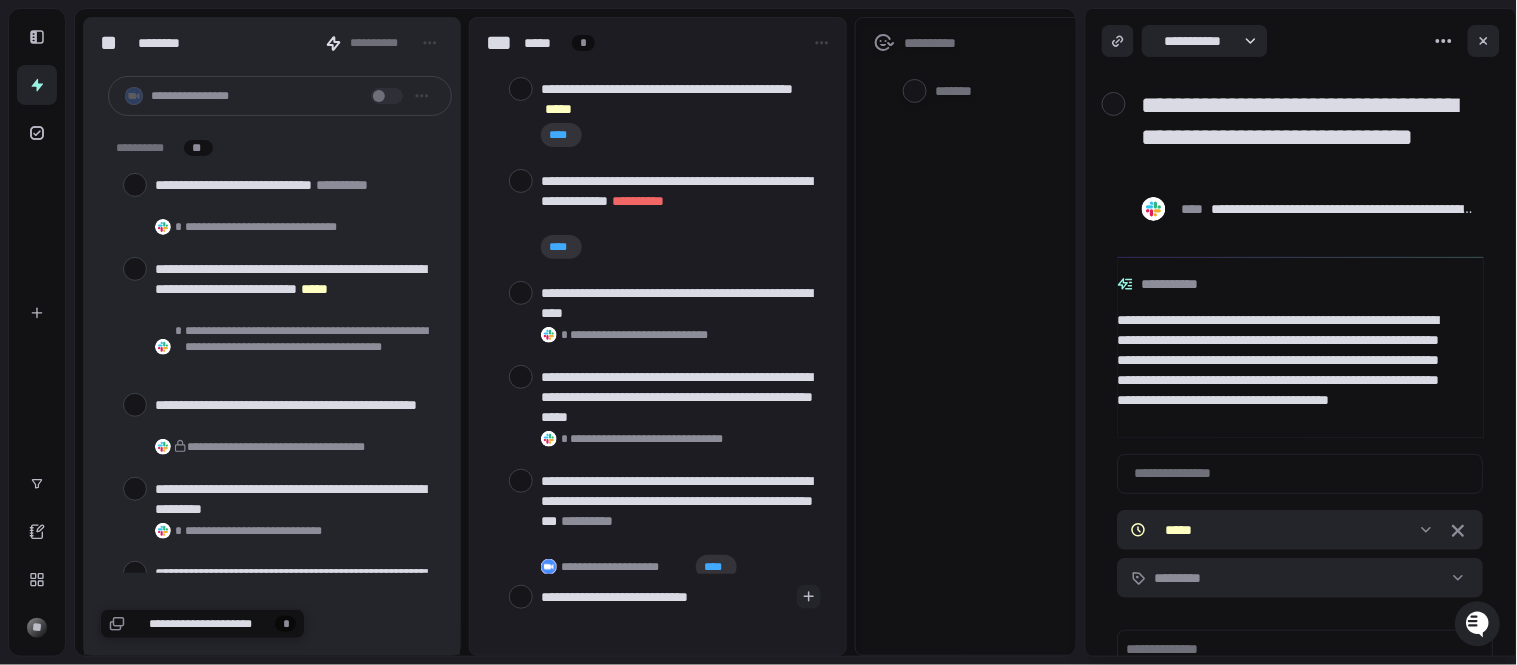 type on "**********" 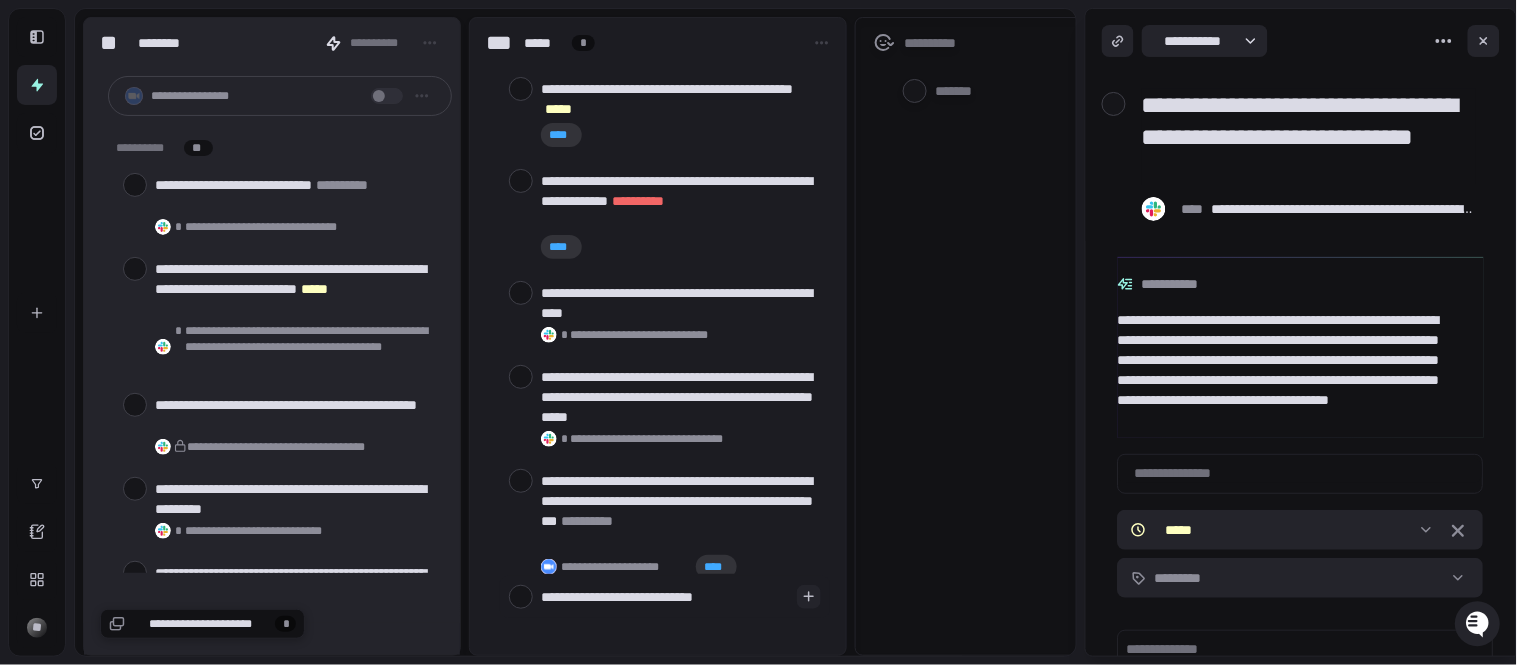 type on "**********" 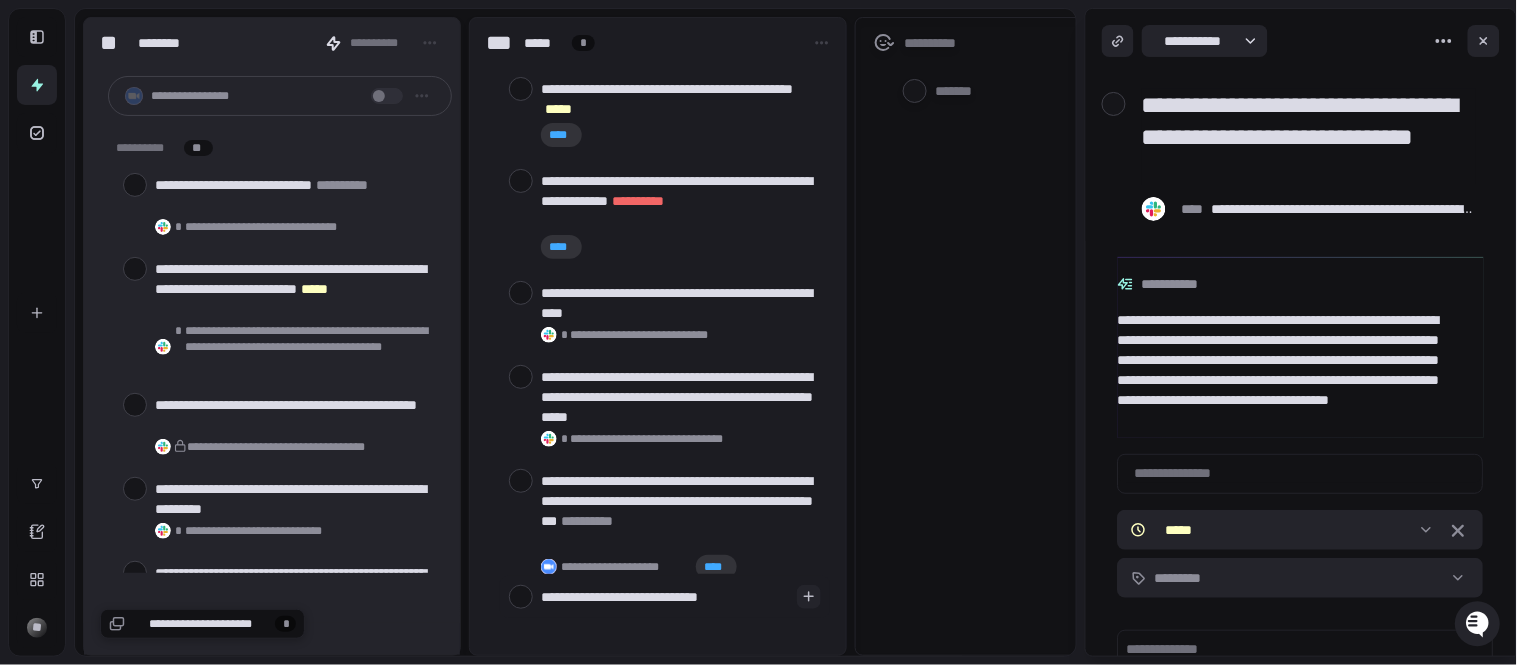 type on "**********" 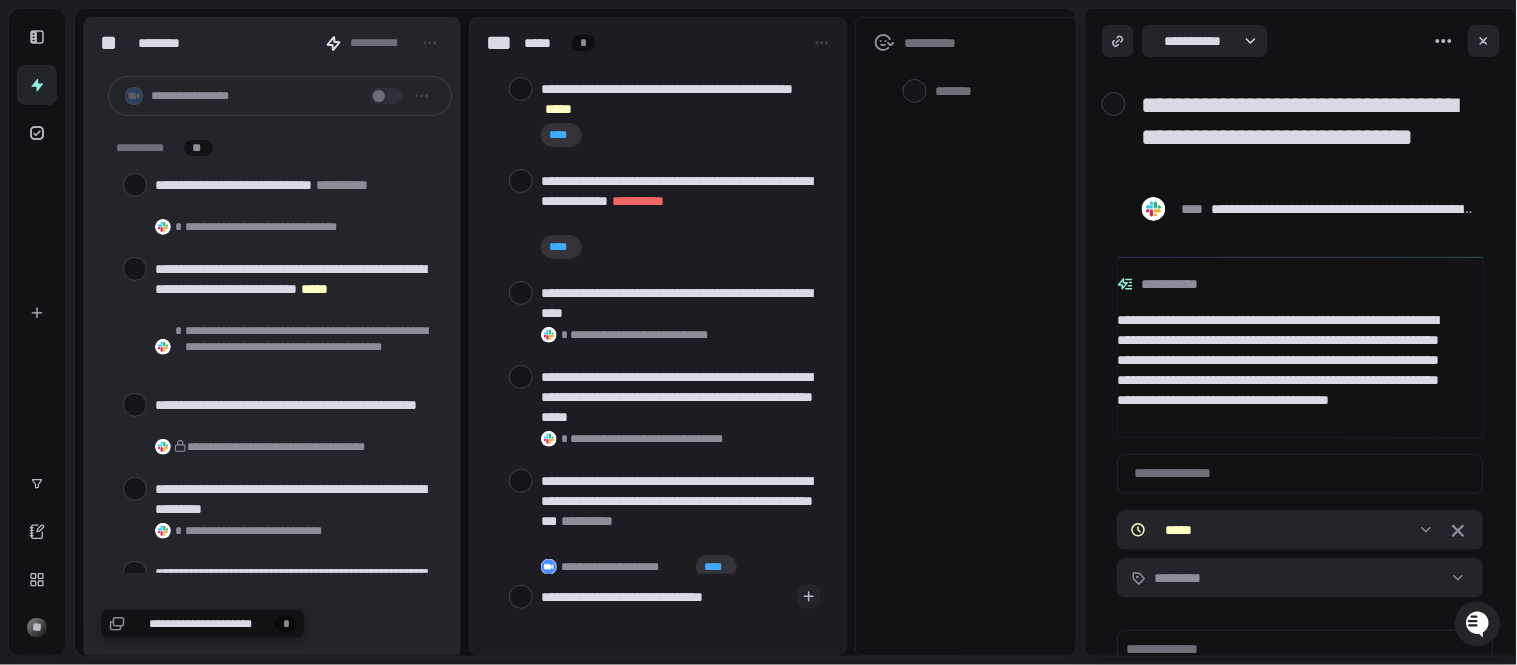 type on "**********" 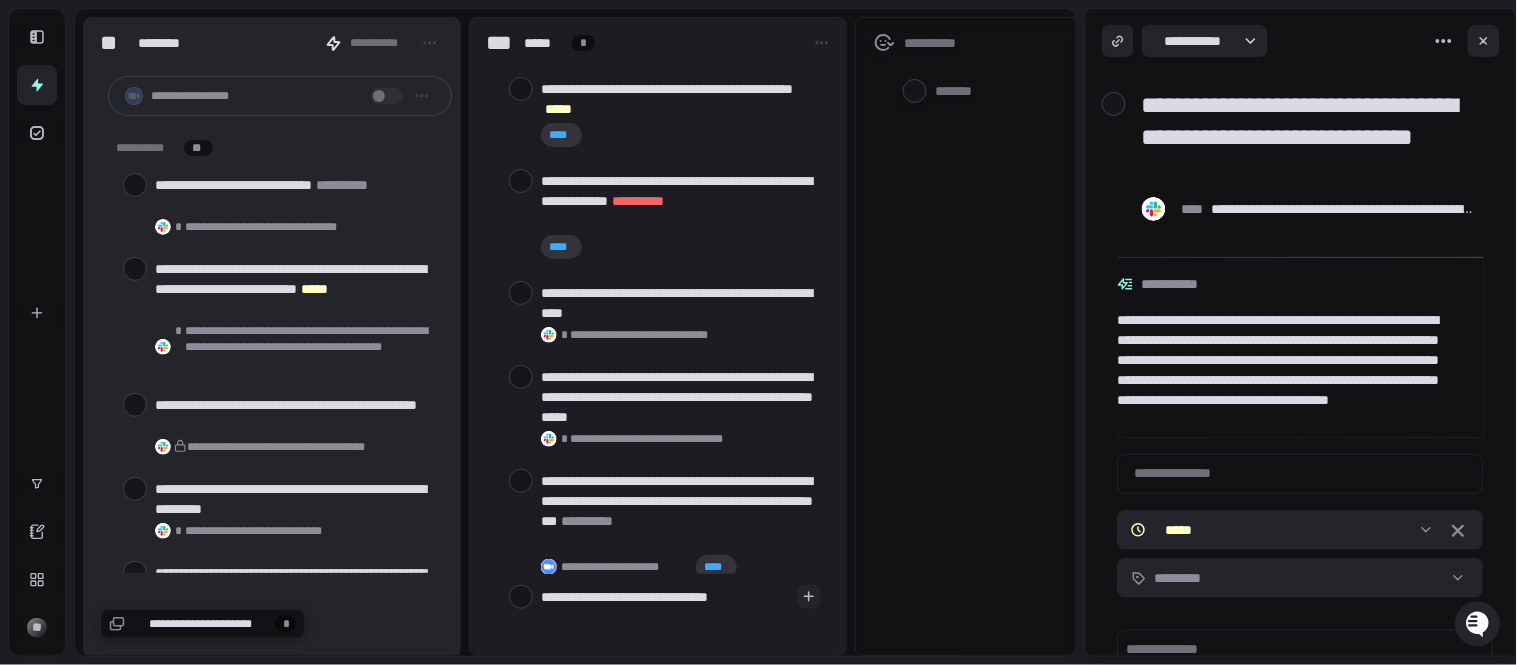 type on "**********" 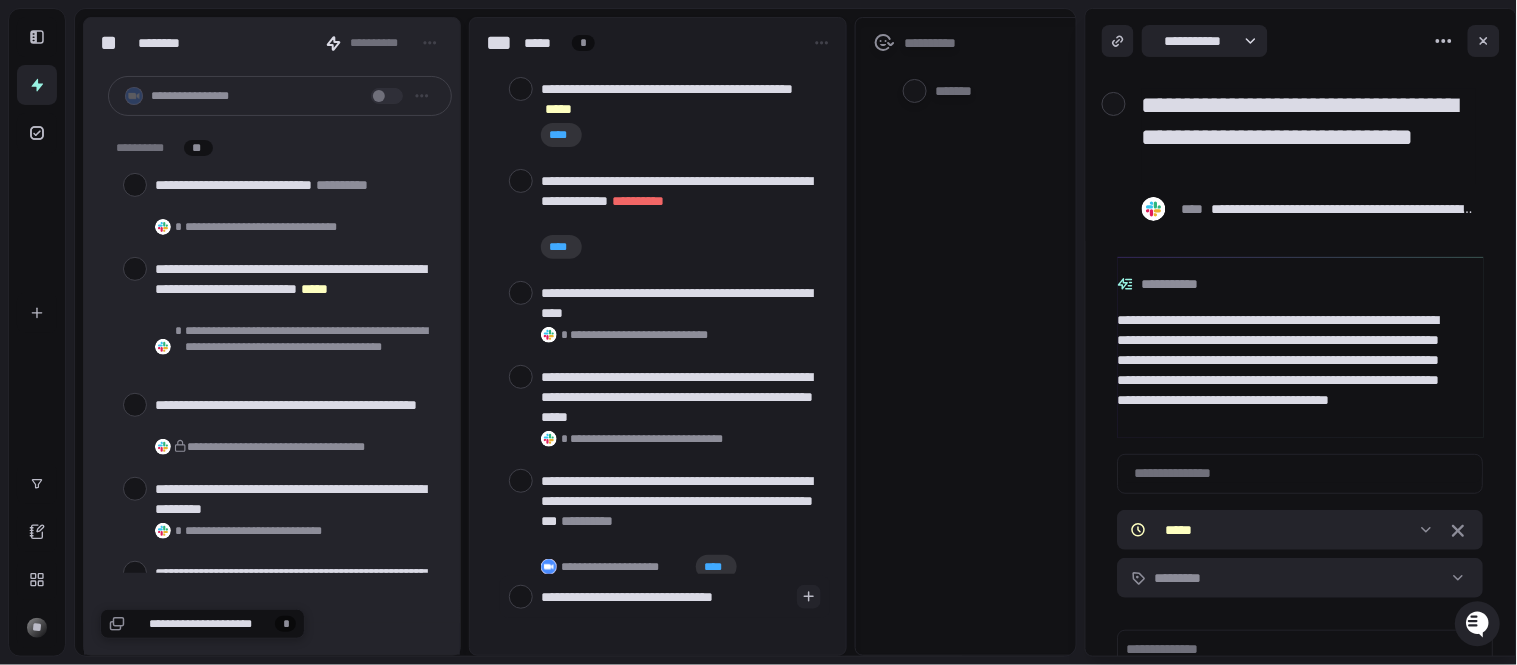 type on "**********" 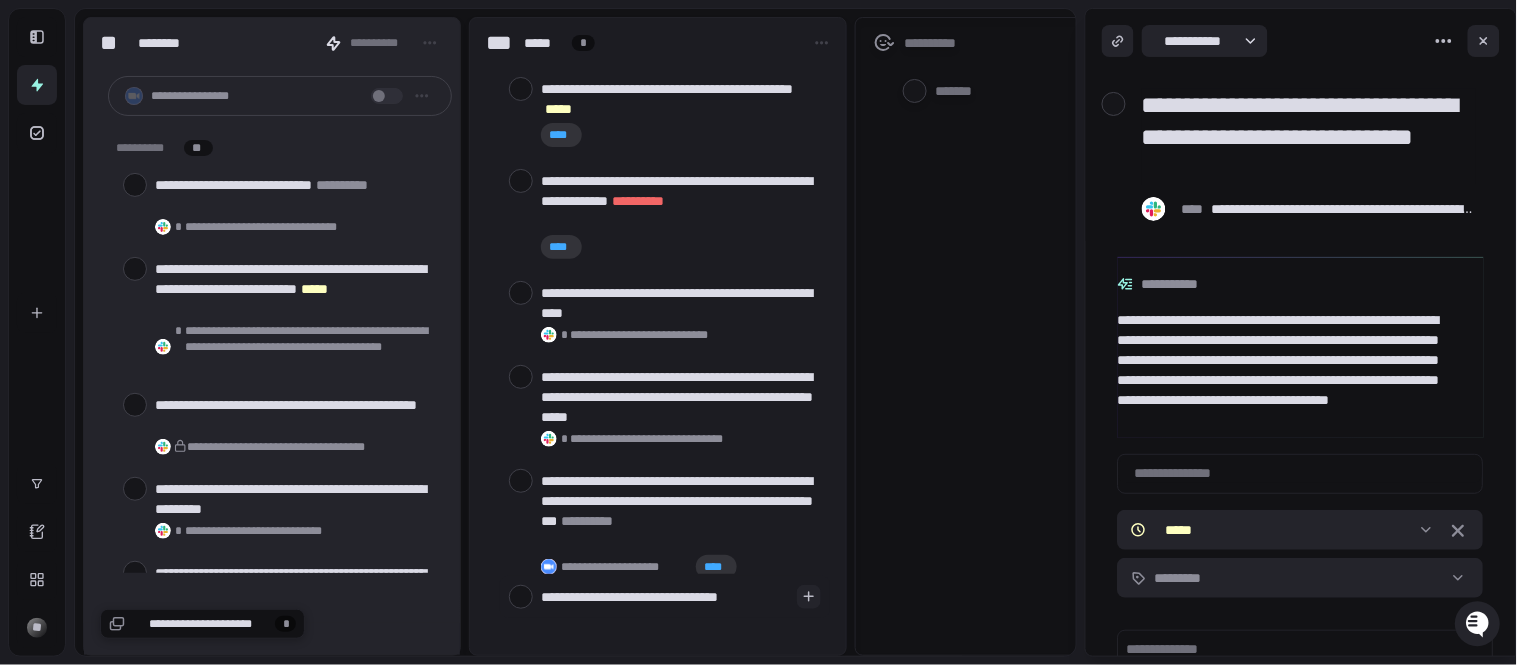type on "**********" 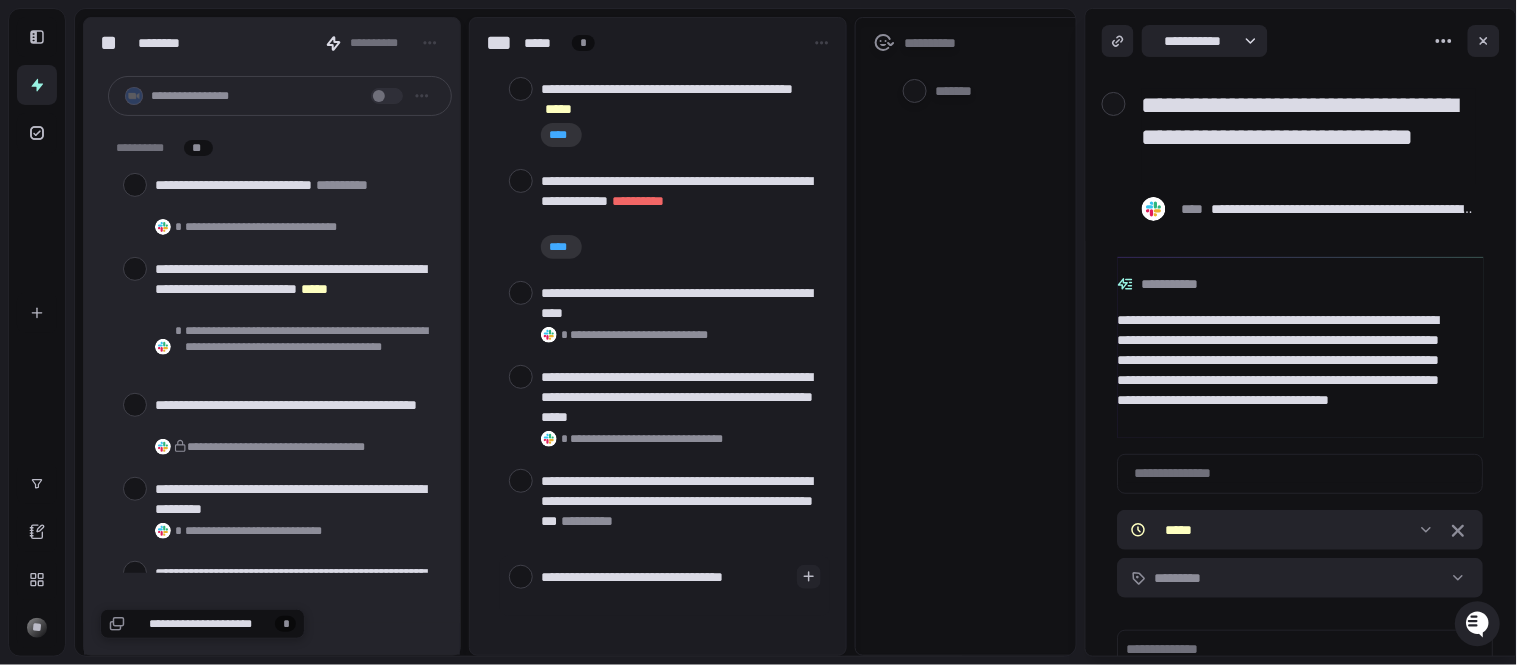 type on "**********" 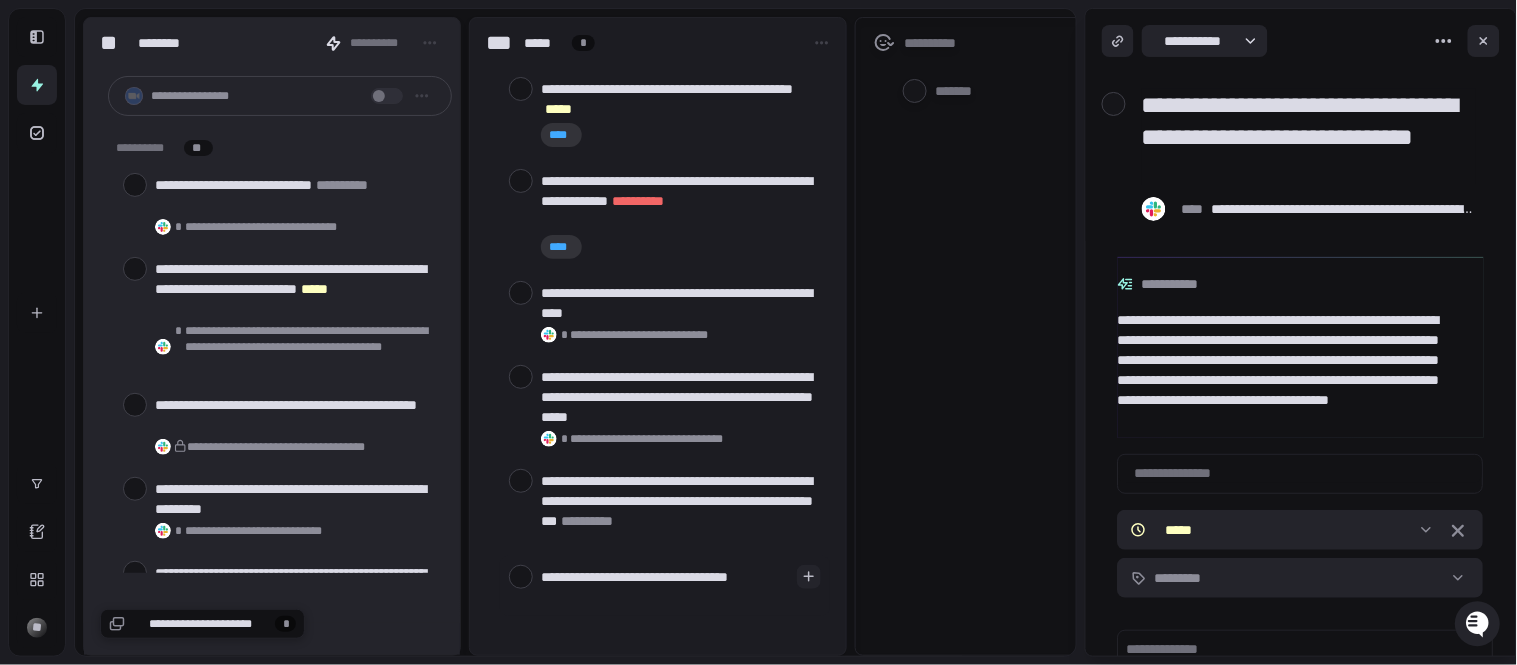 type on "**********" 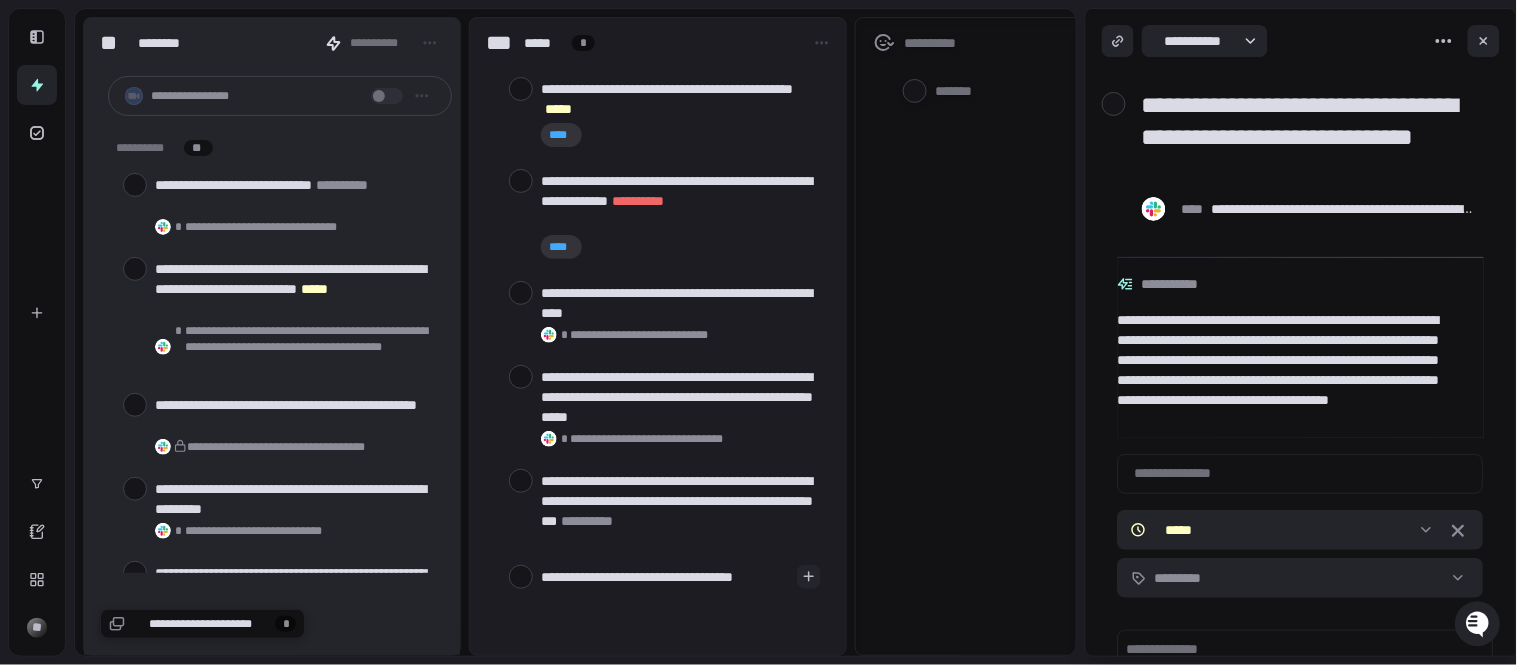 type on "**********" 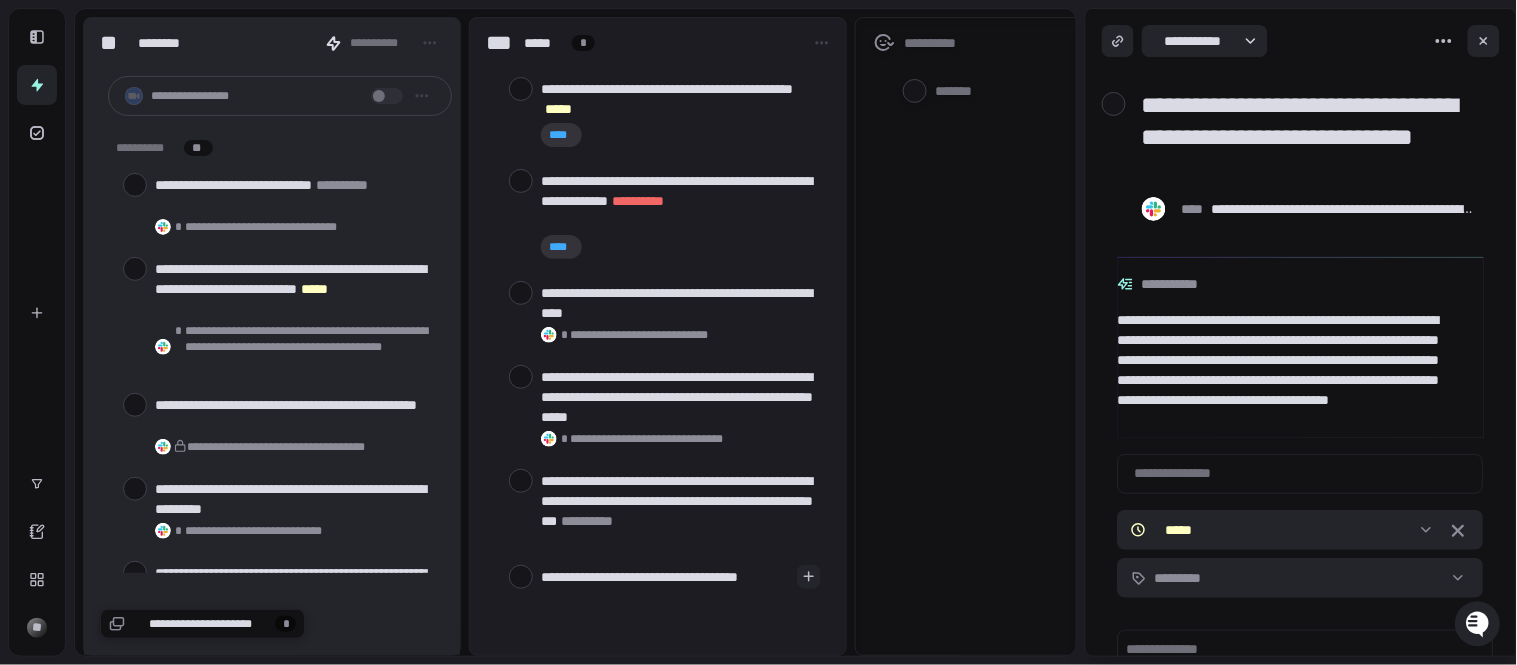 type on "**********" 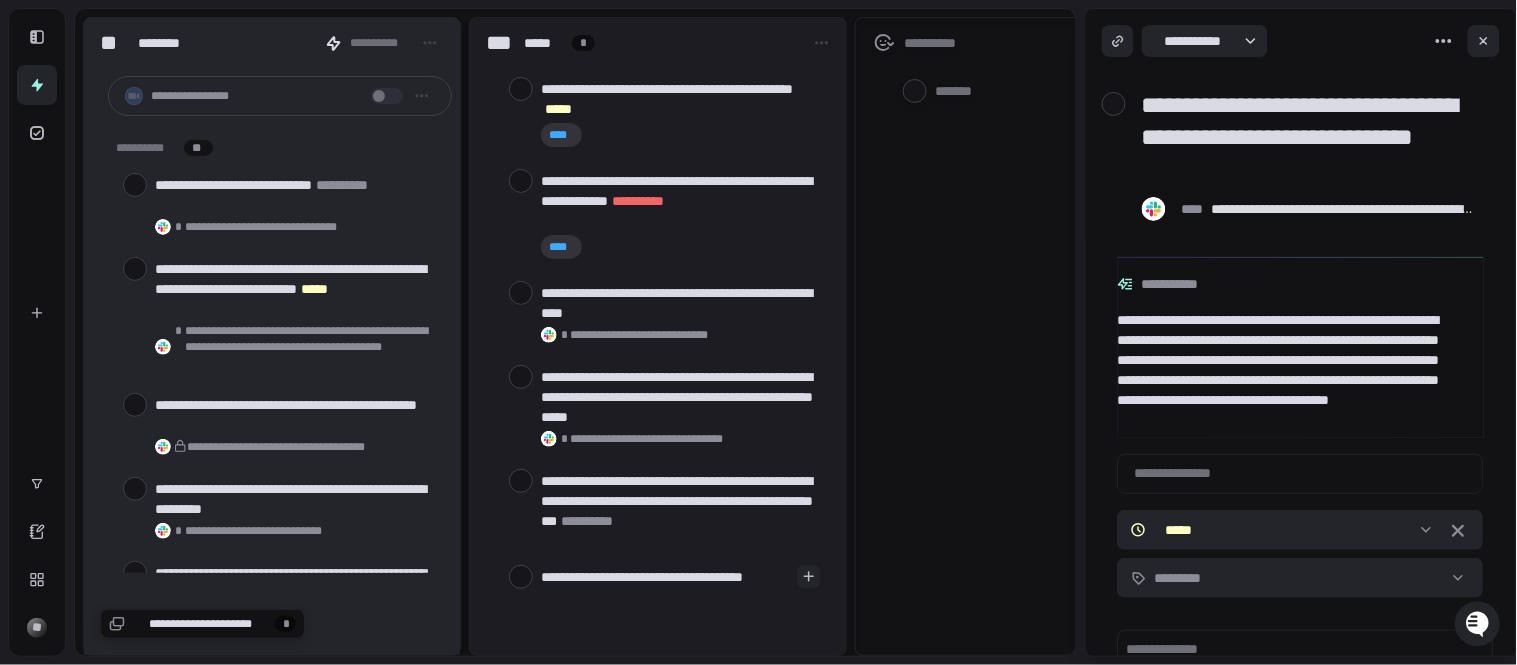 type on "**********" 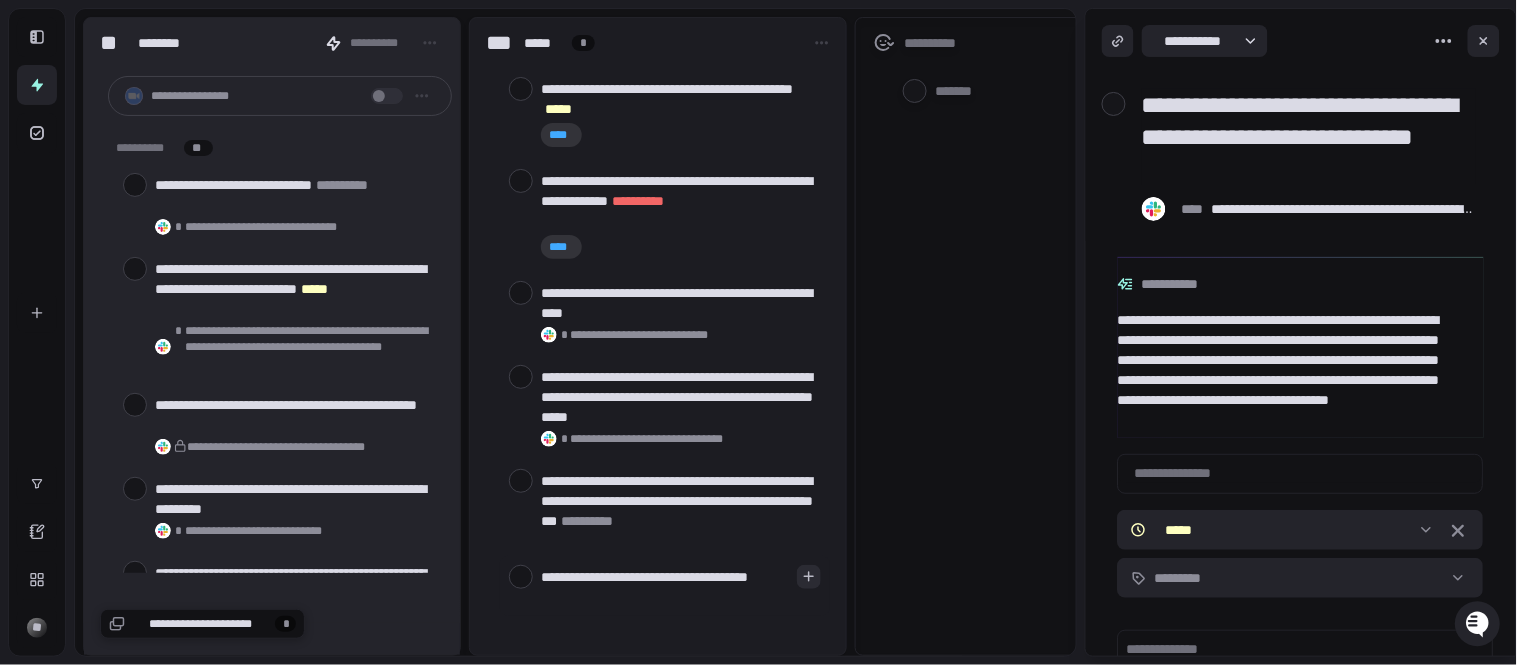 type on "**********" 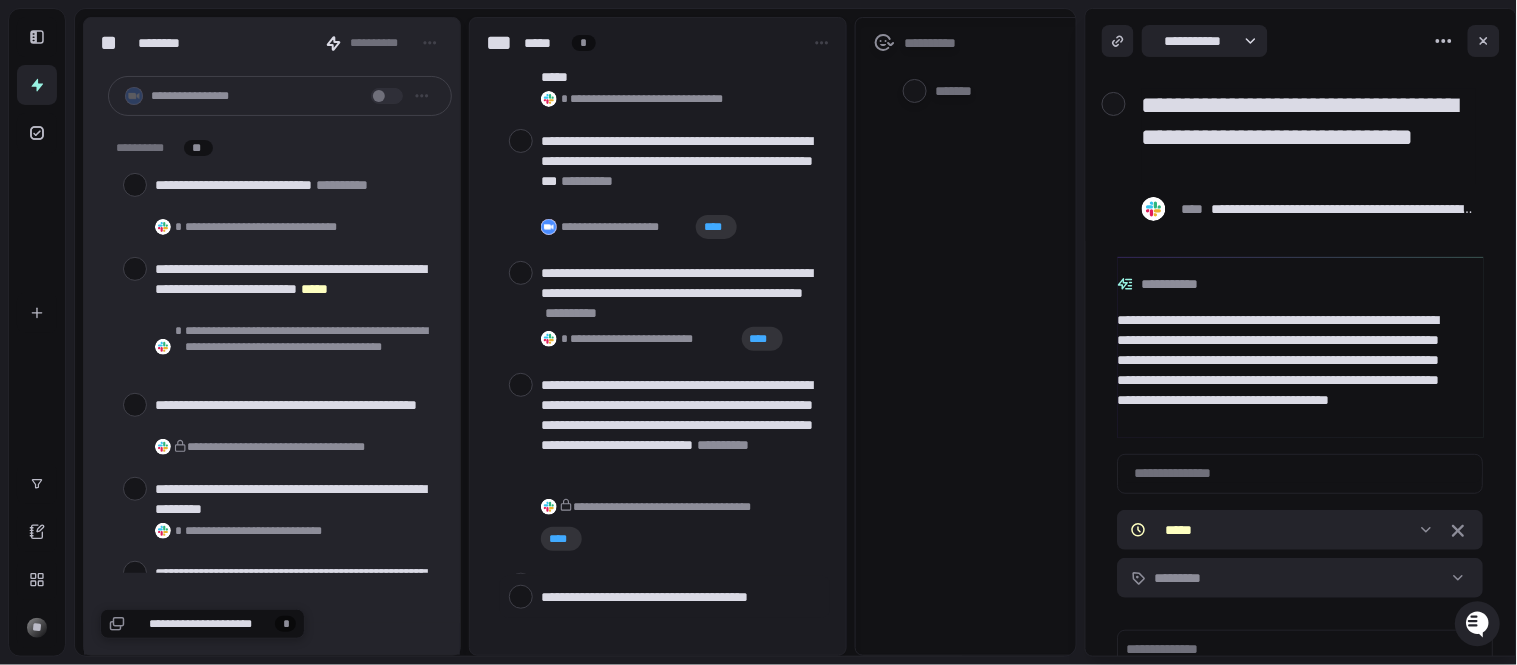 scroll, scrollTop: 393, scrollLeft: 0, axis: vertical 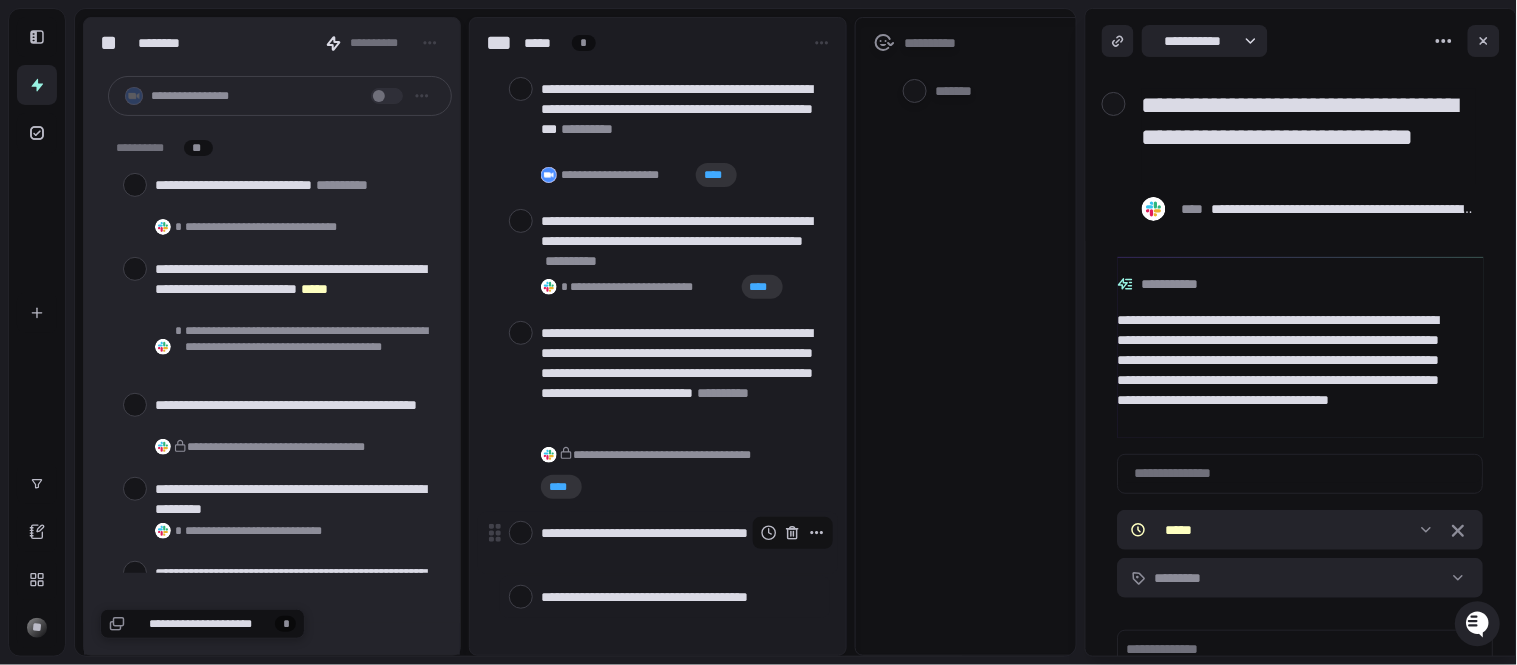 click at bounding box center (793, 533) 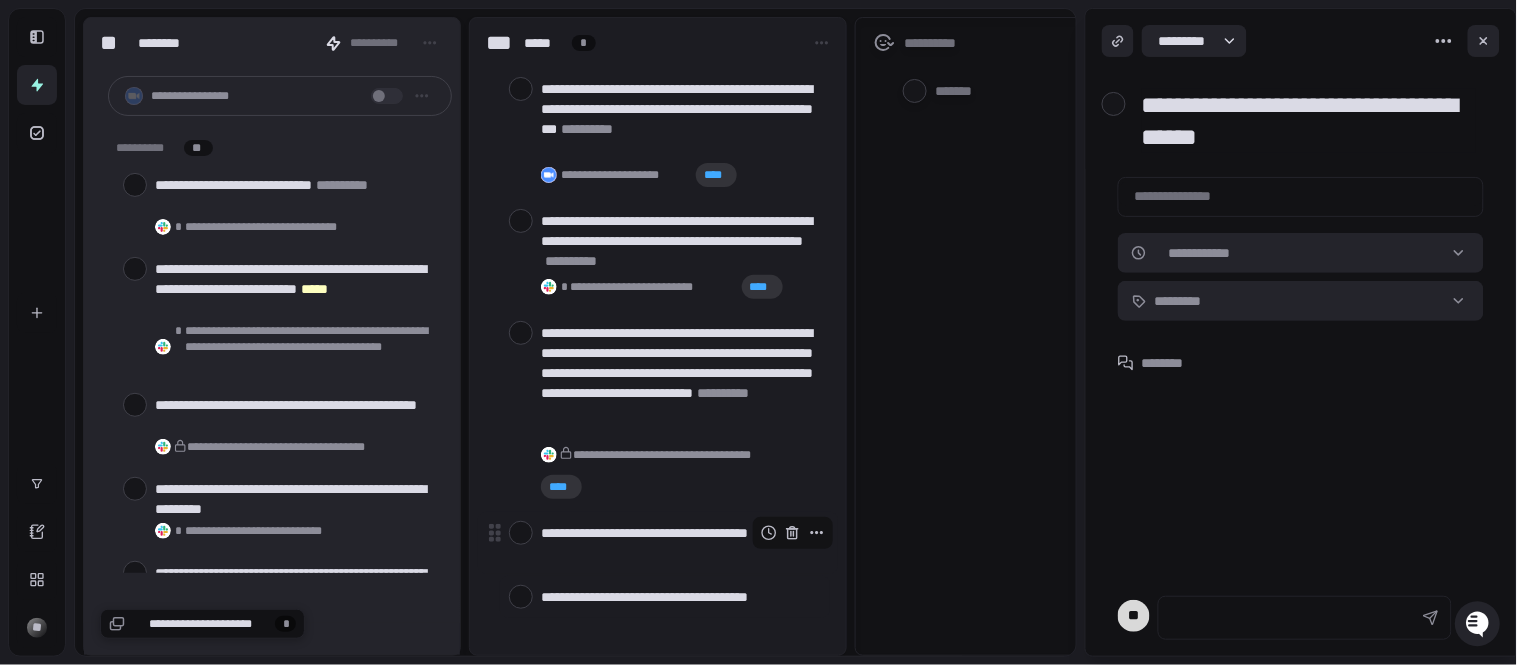 click at bounding box center (793, 533) 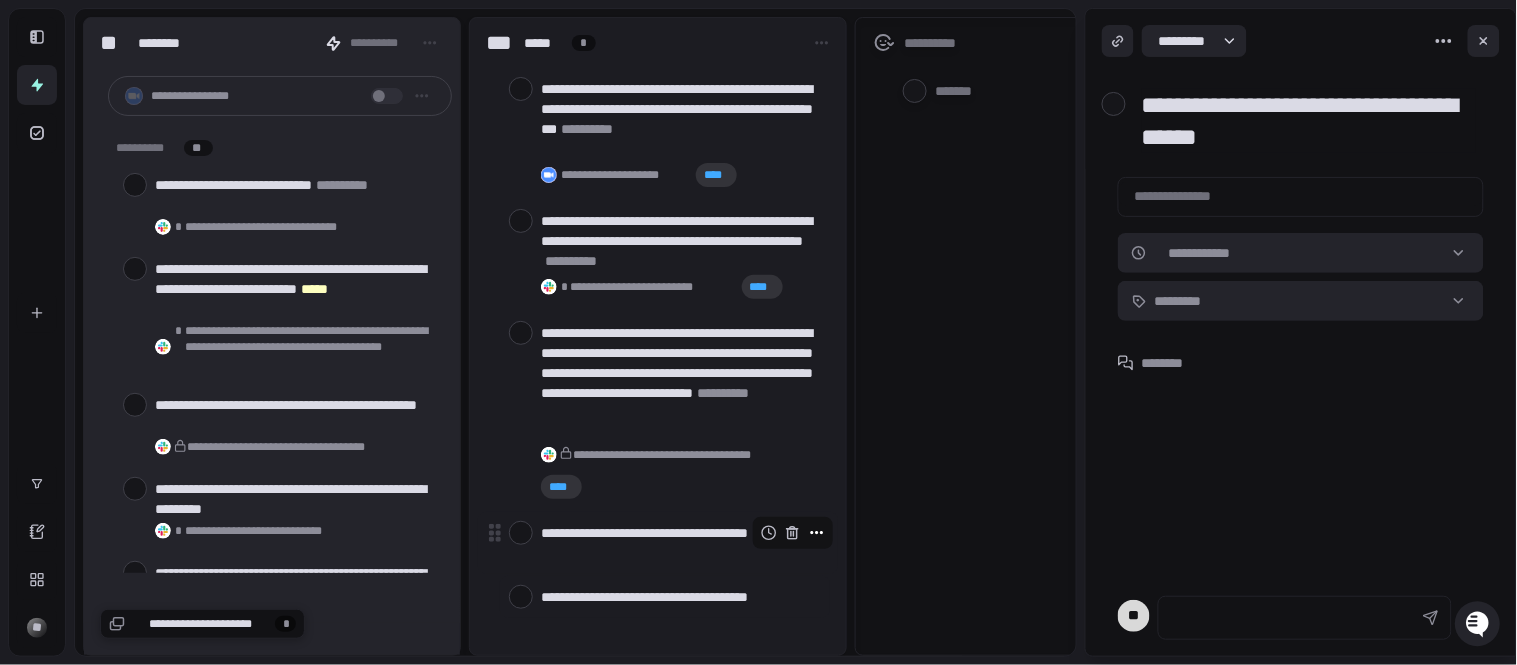 click at bounding box center [817, 533] 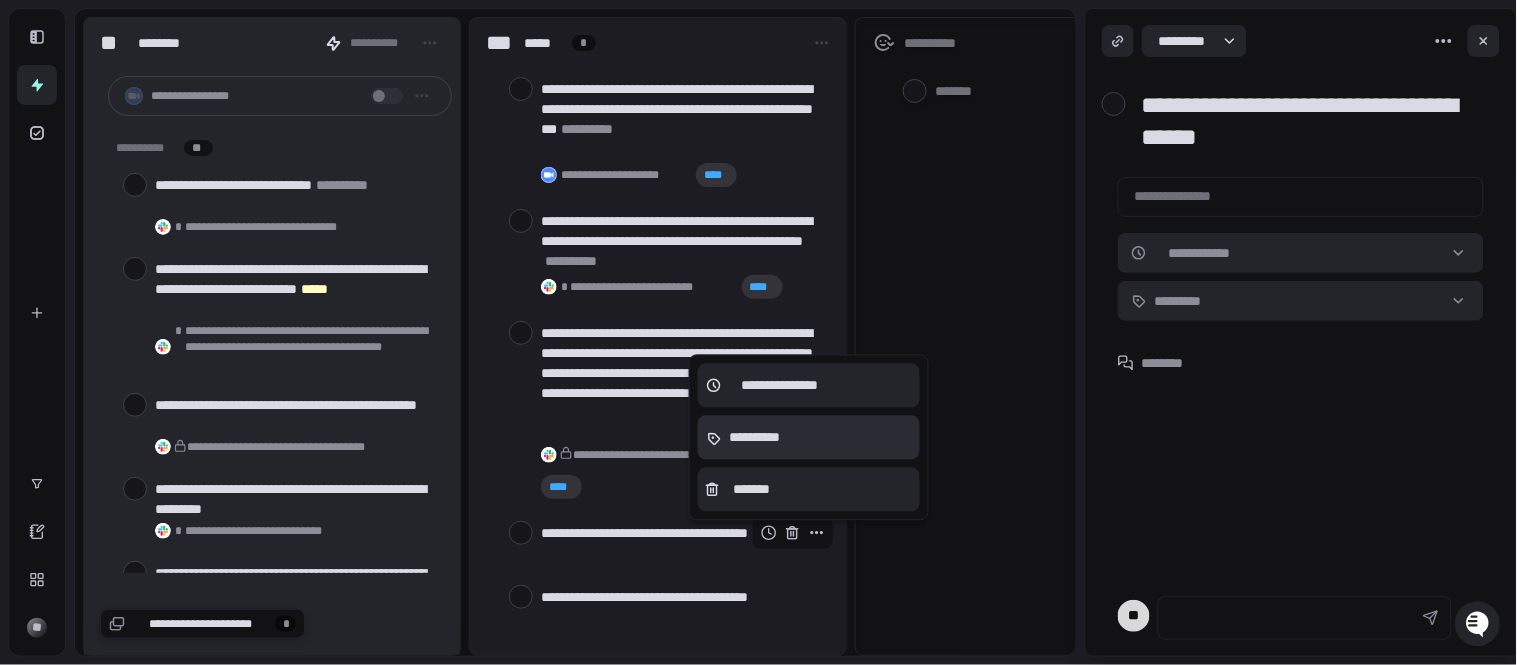 click on "**********" at bounding box center (754, 438) 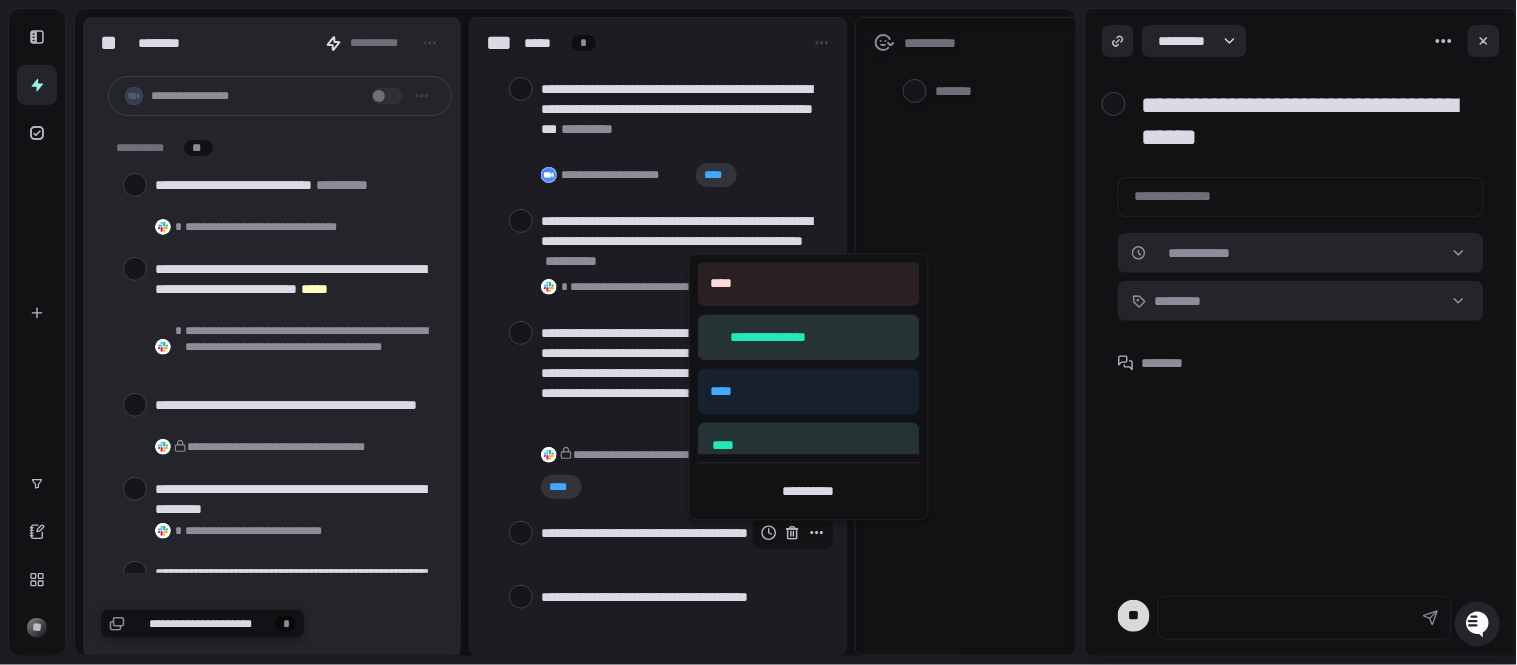 scroll, scrollTop: 286, scrollLeft: 0, axis: vertical 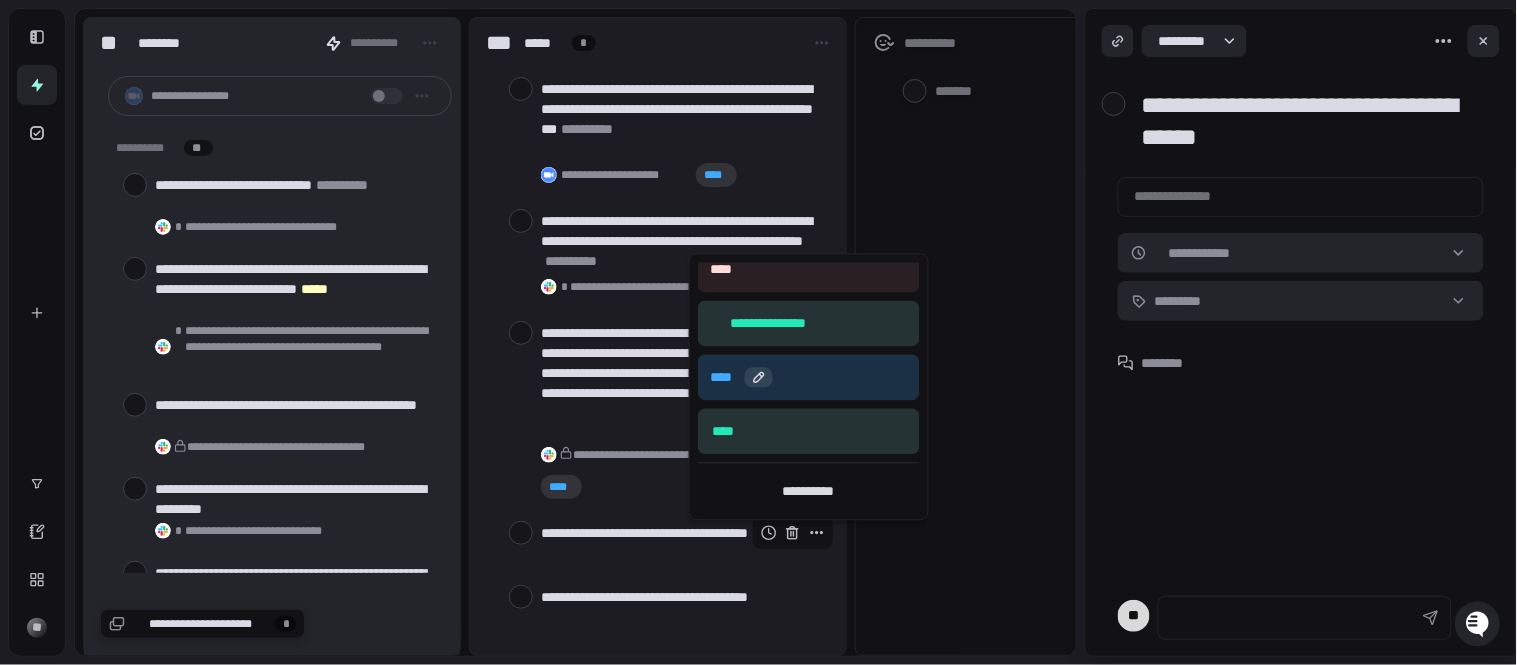 click at bounding box center [759, 378] 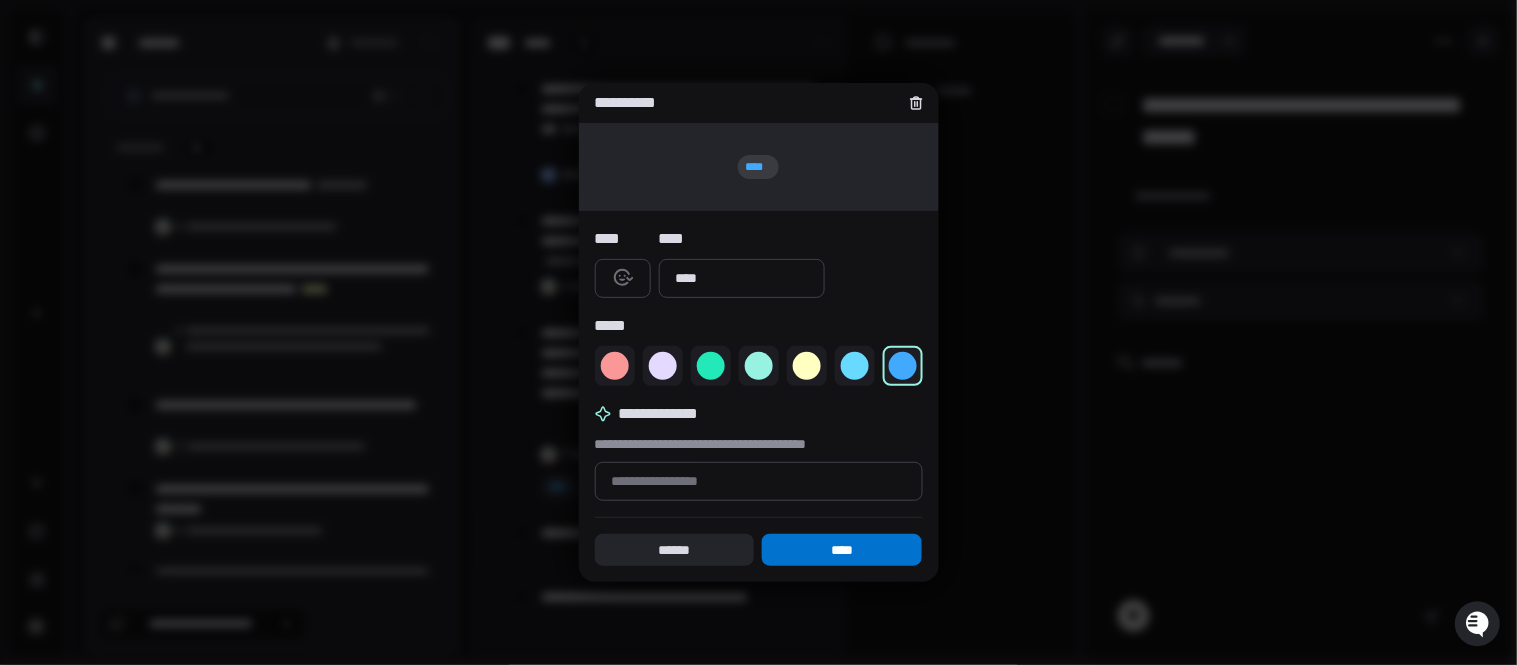 click on "****" at bounding box center [842, 550] 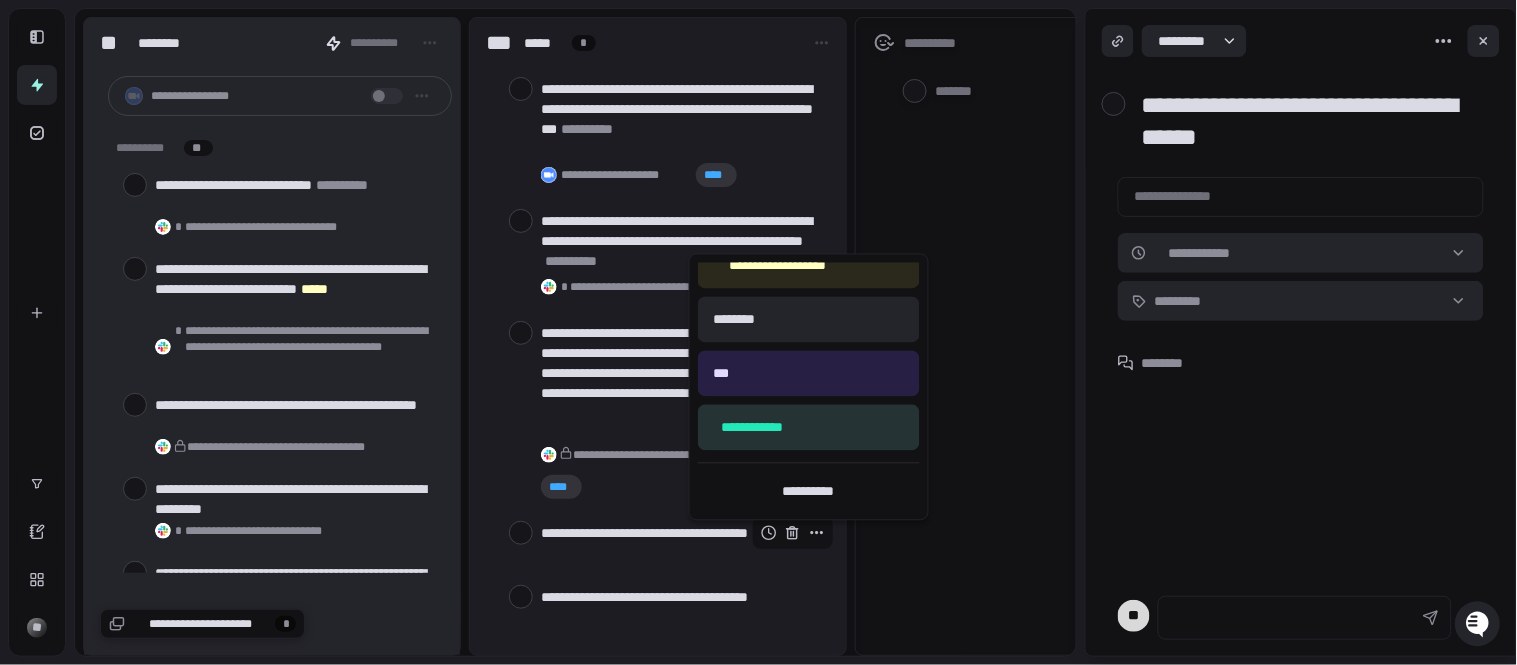 scroll, scrollTop: 0, scrollLeft: 0, axis: both 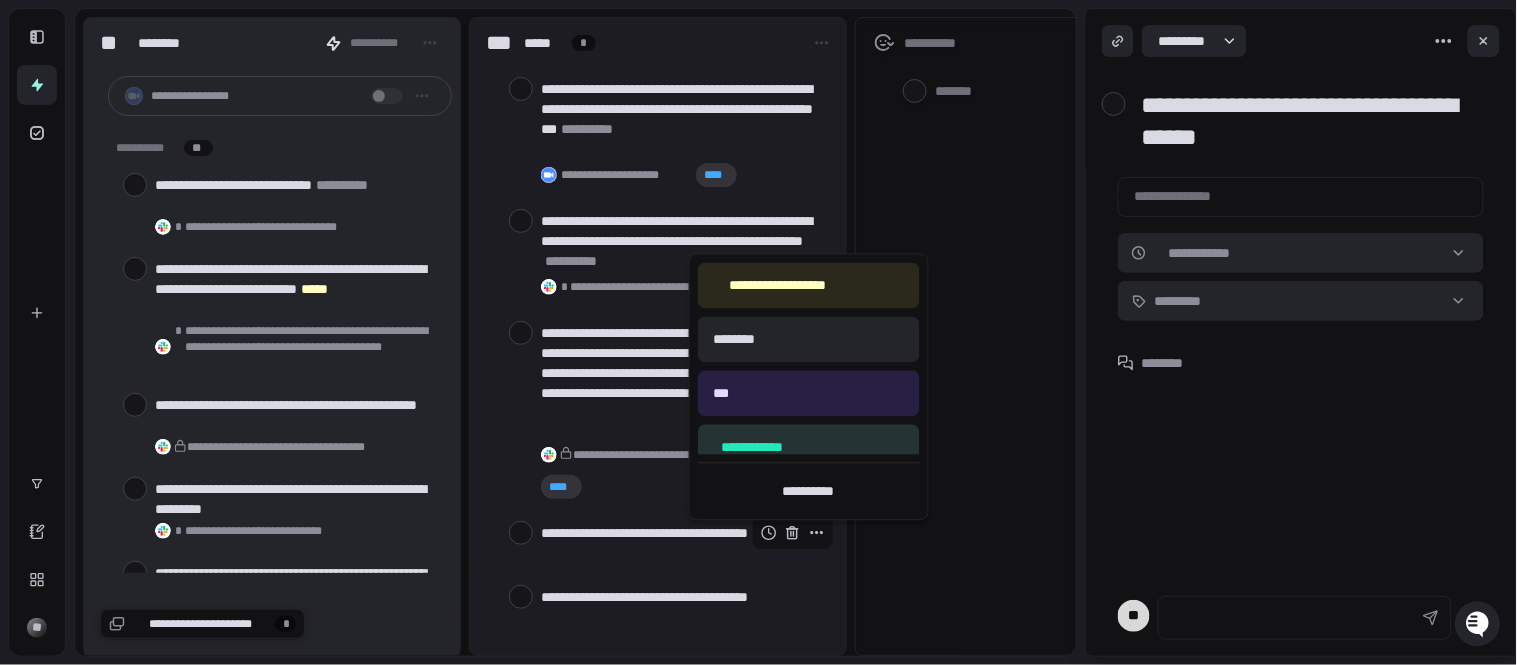 click at bounding box center (758, 332) 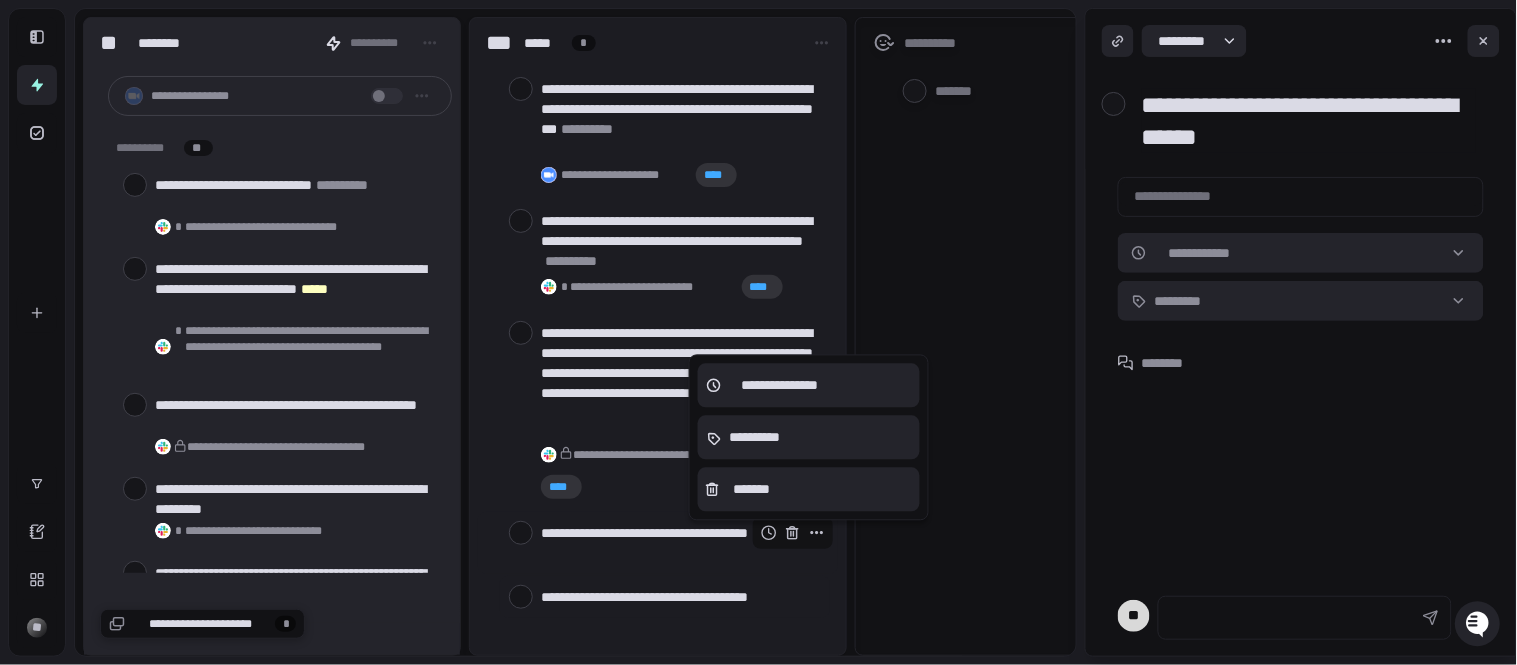 click at bounding box center (758, 332) 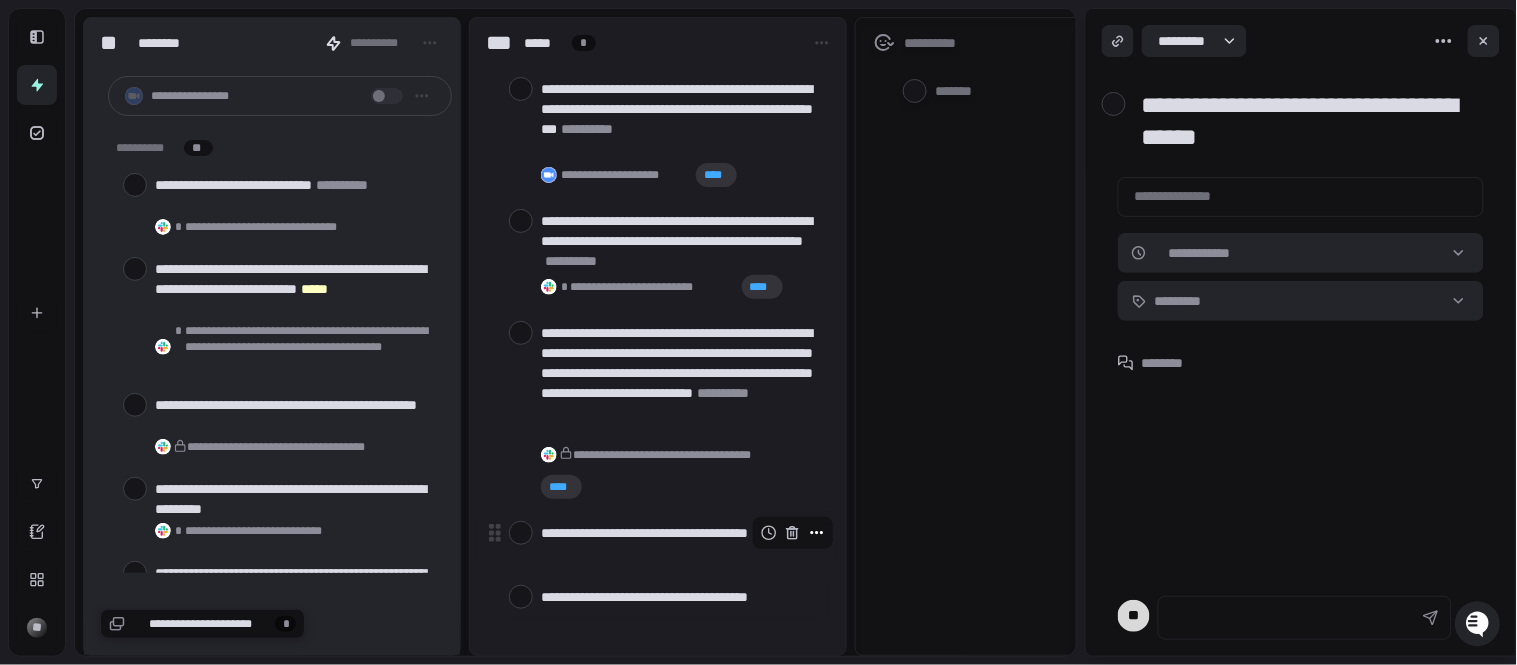 click at bounding box center [817, 533] 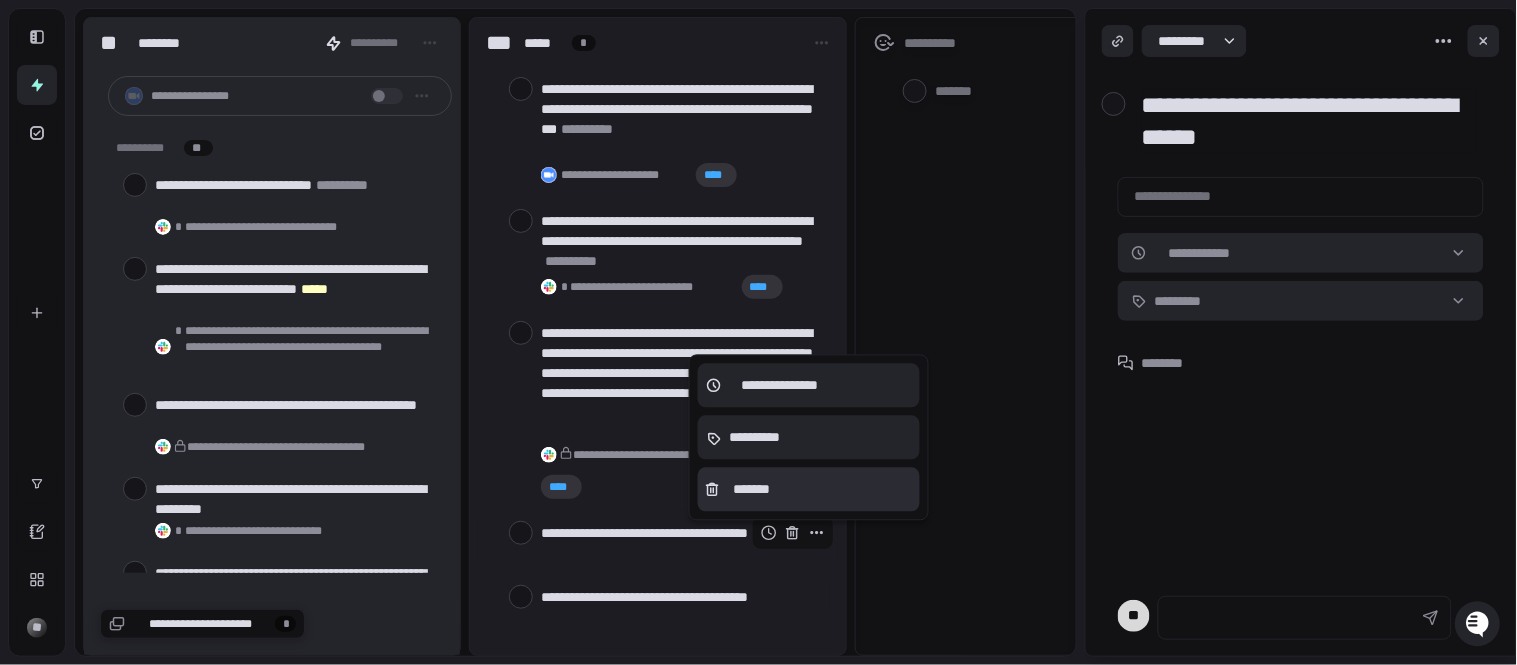 click on "*******" at bounding box center (809, 490) 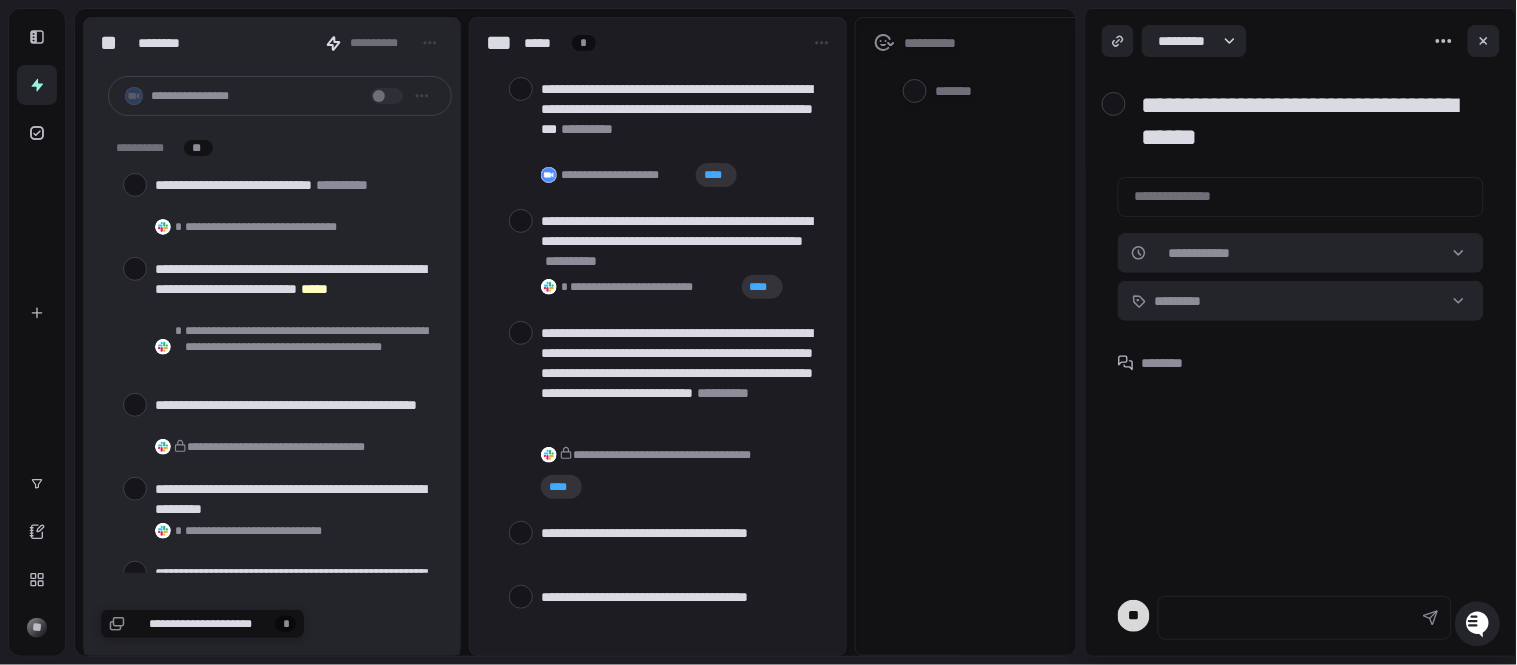 scroll, scrollTop: 330, scrollLeft: 0, axis: vertical 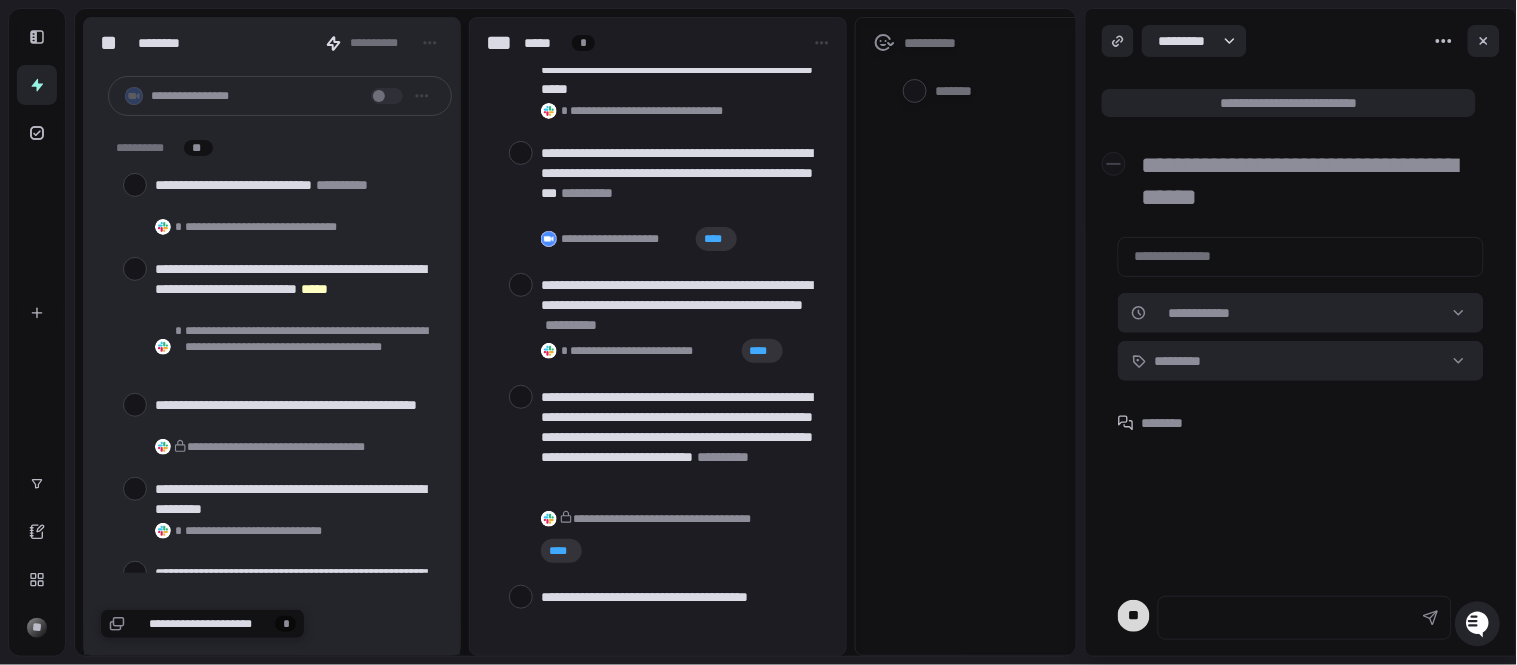 click on "**********" at bounding box center (1289, 103) 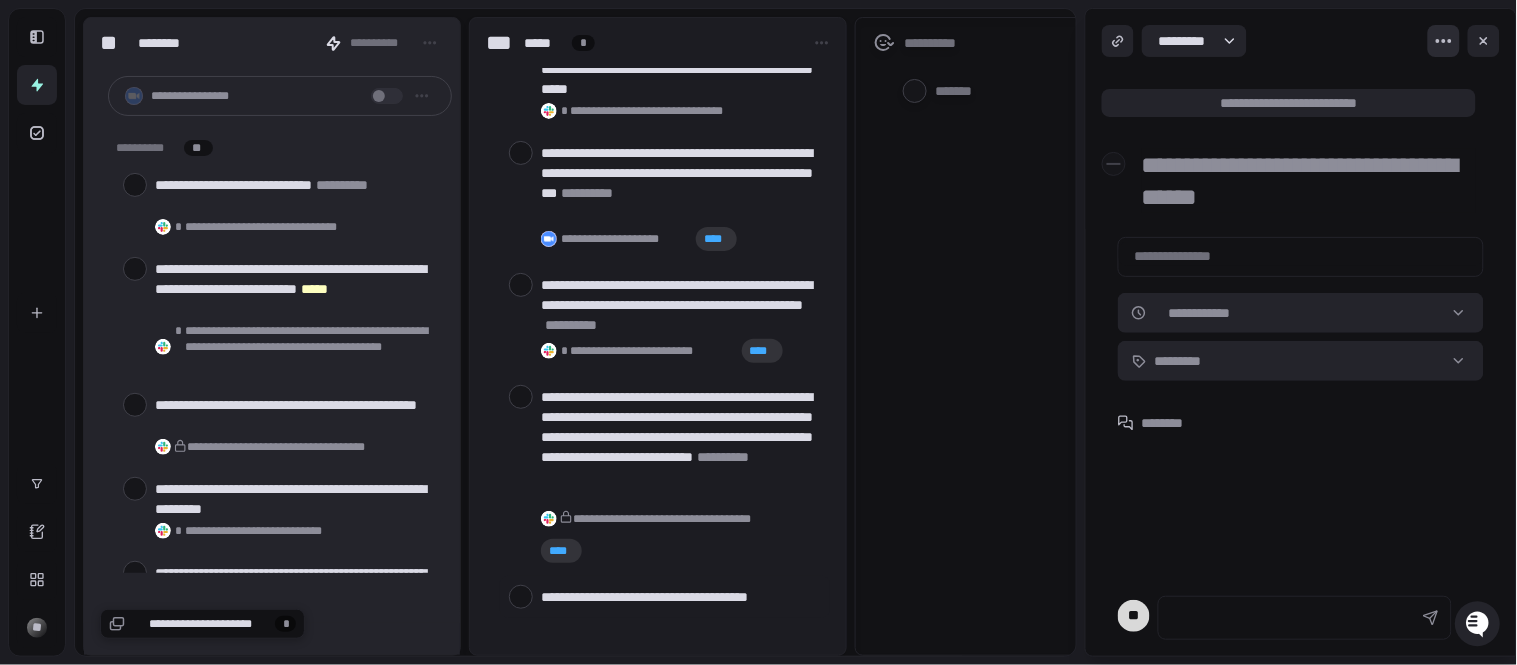 click on "**********" at bounding box center [758, 332] 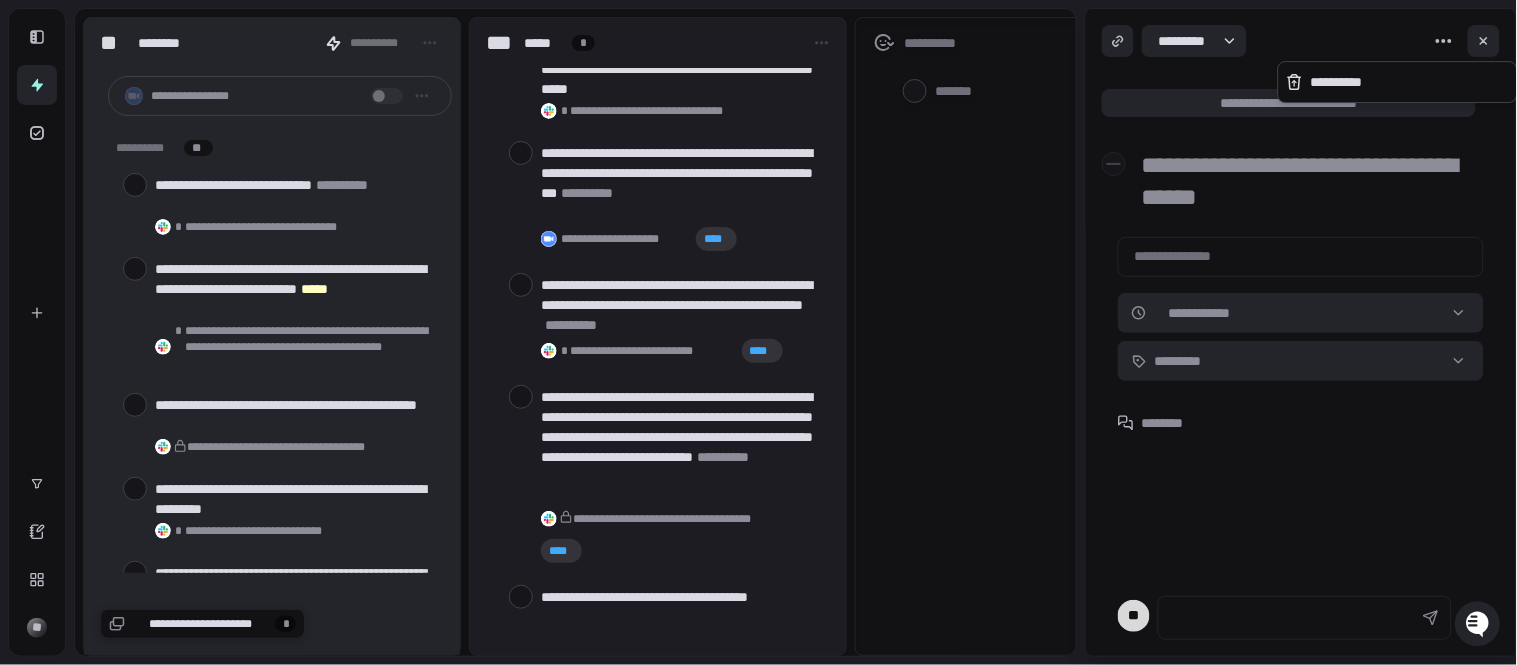 click on "**********" at bounding box center [1398, 82] 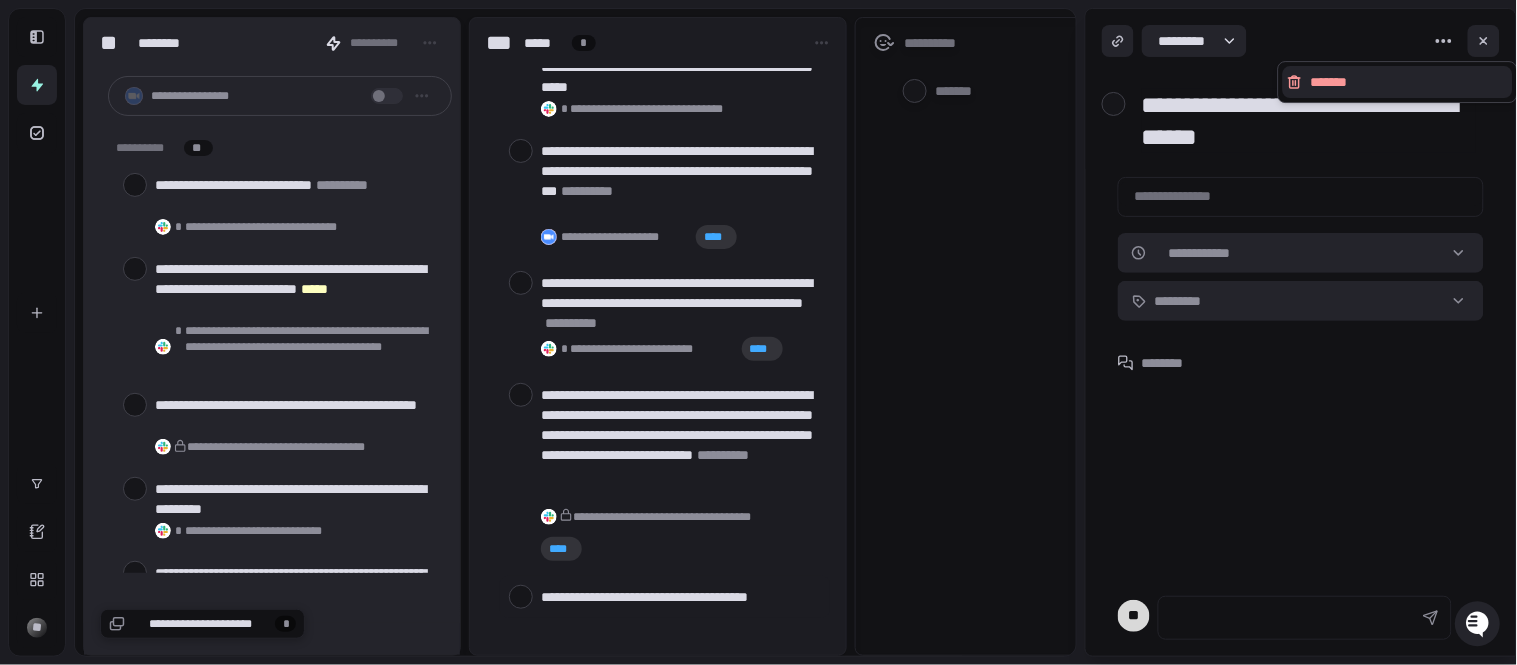 scroll, scrollTop: 393, scrollLeft: 0, axis: vertical 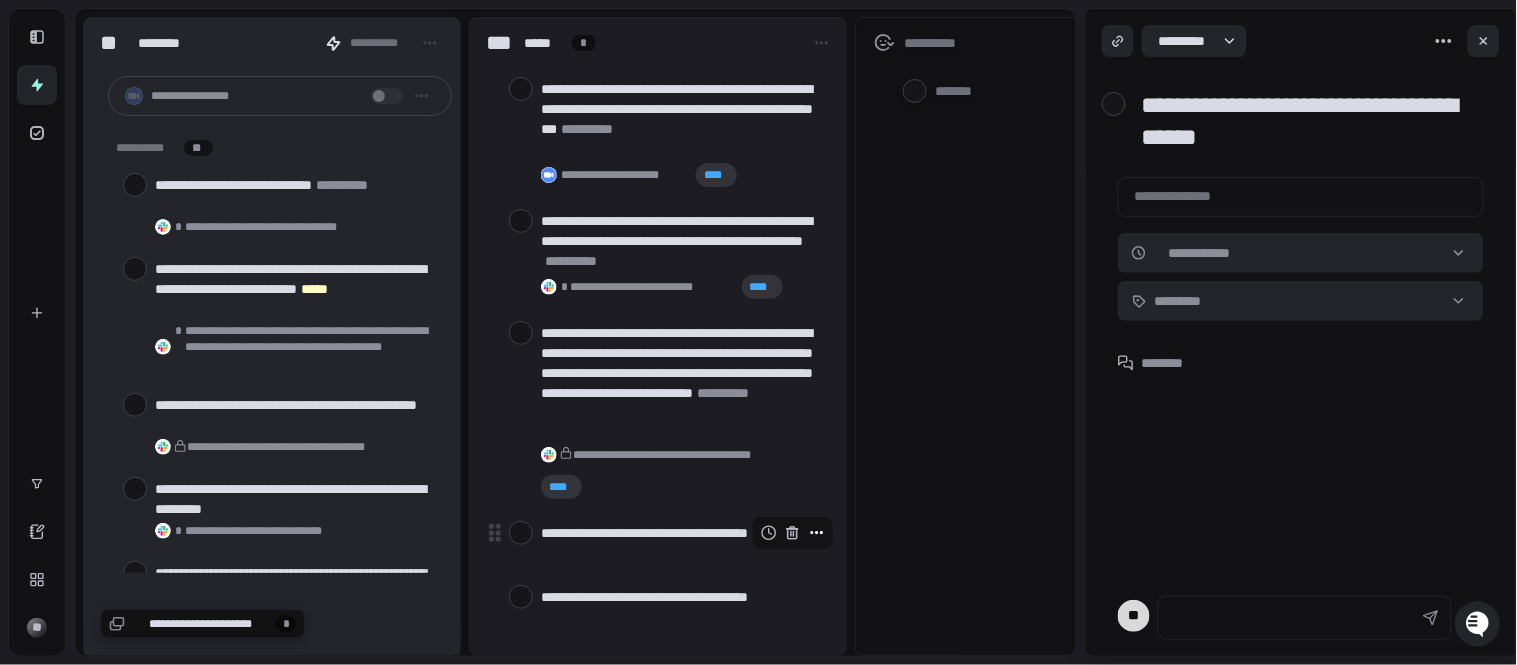 click 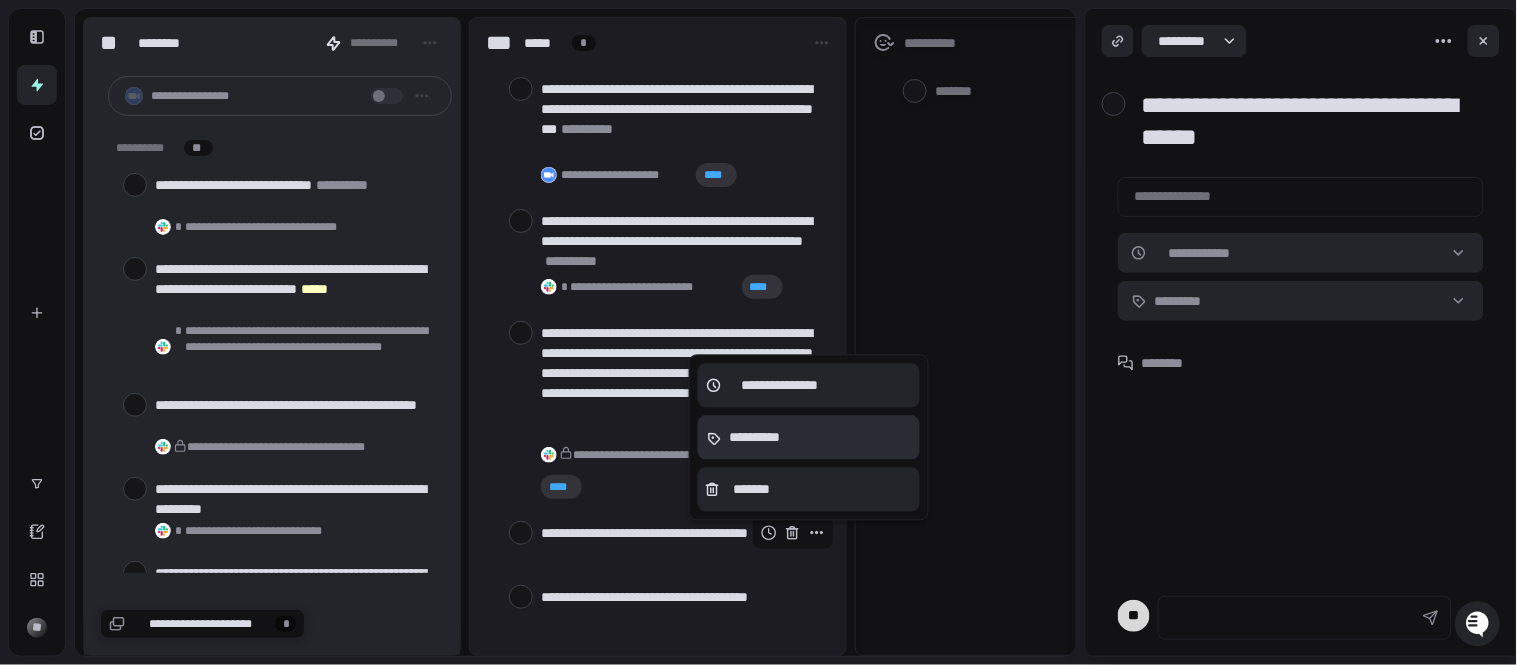 click on "**********" at bounding box center (809, 438) 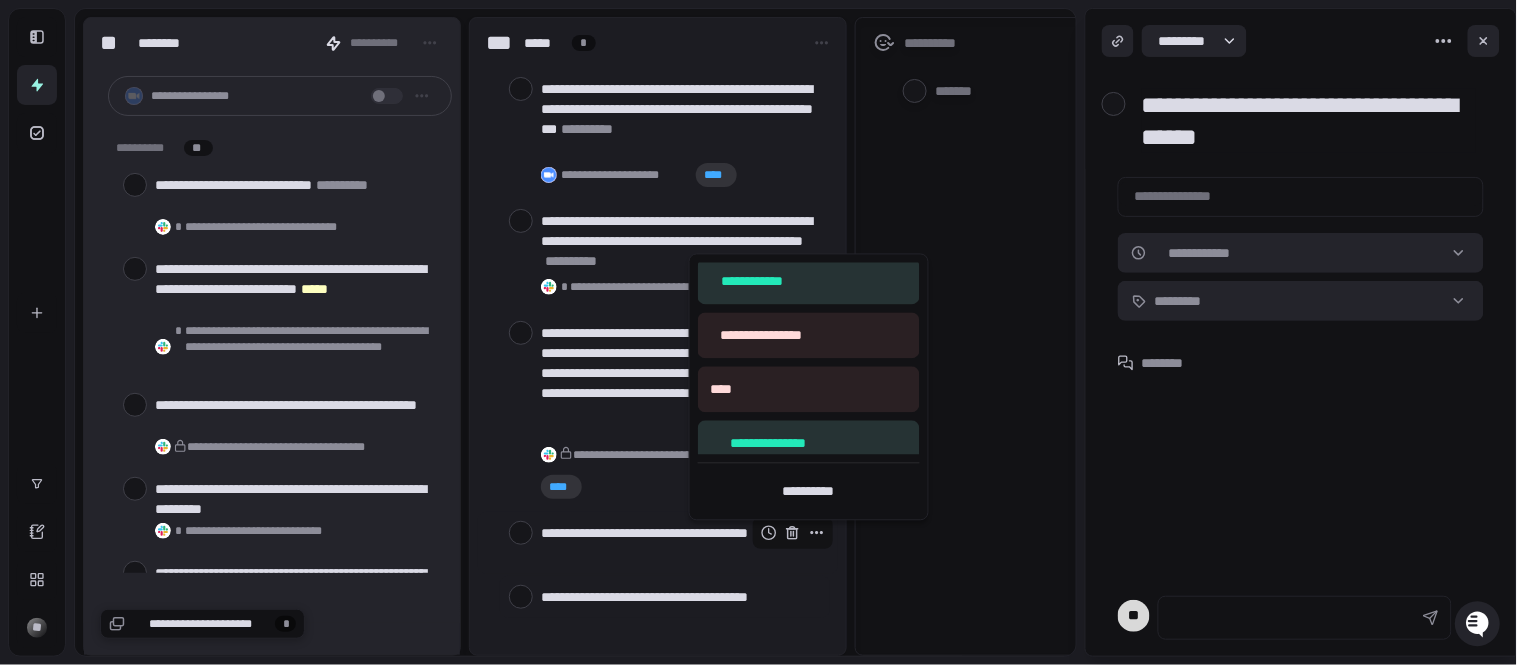 scroll, scrollTop: 286, scrollLeft: 0, axis: vertical 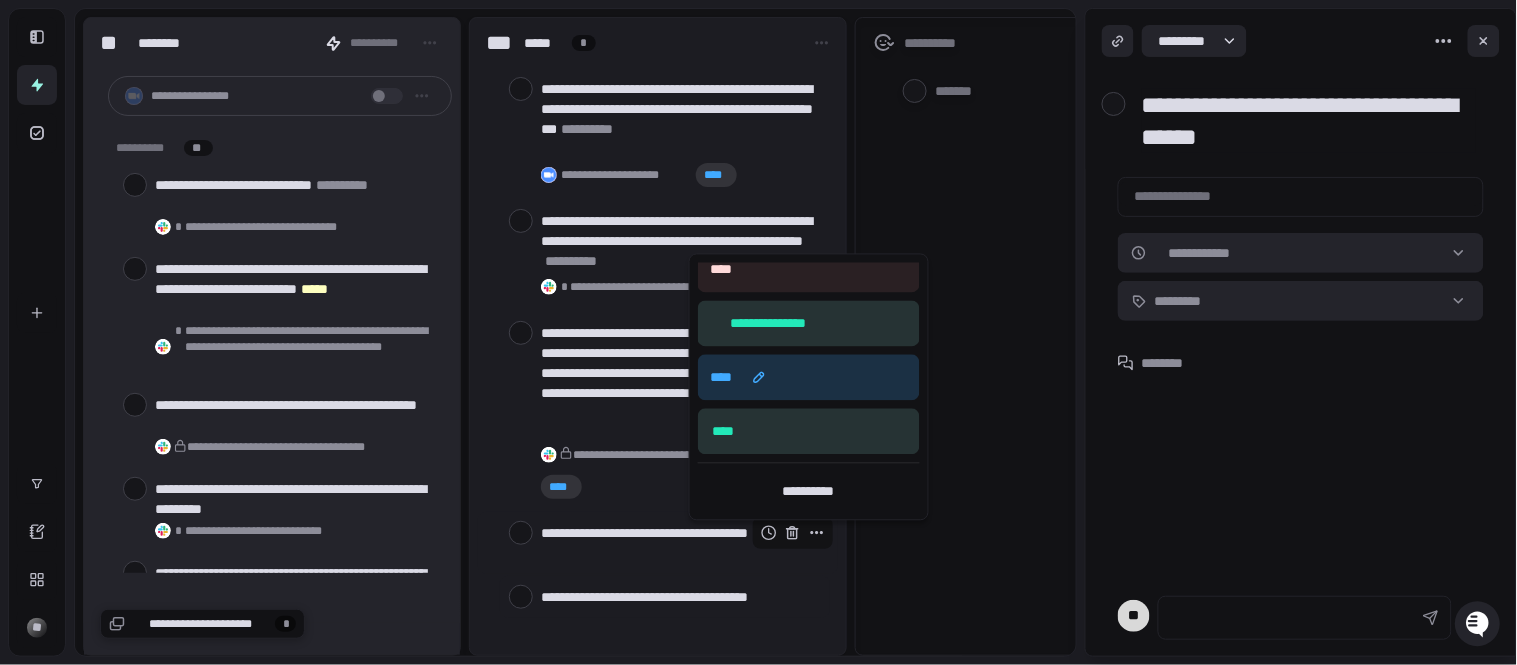 click on "****" at bounding box center (809, 378) 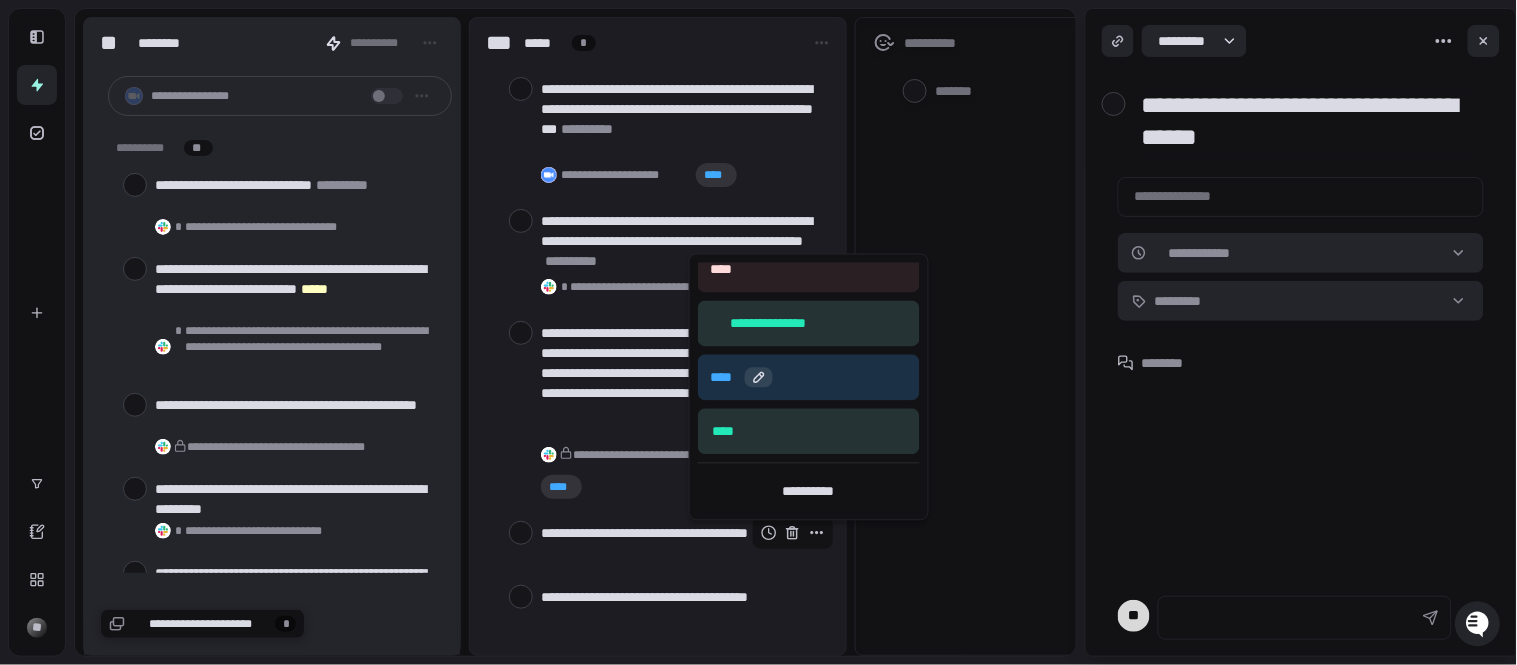 click 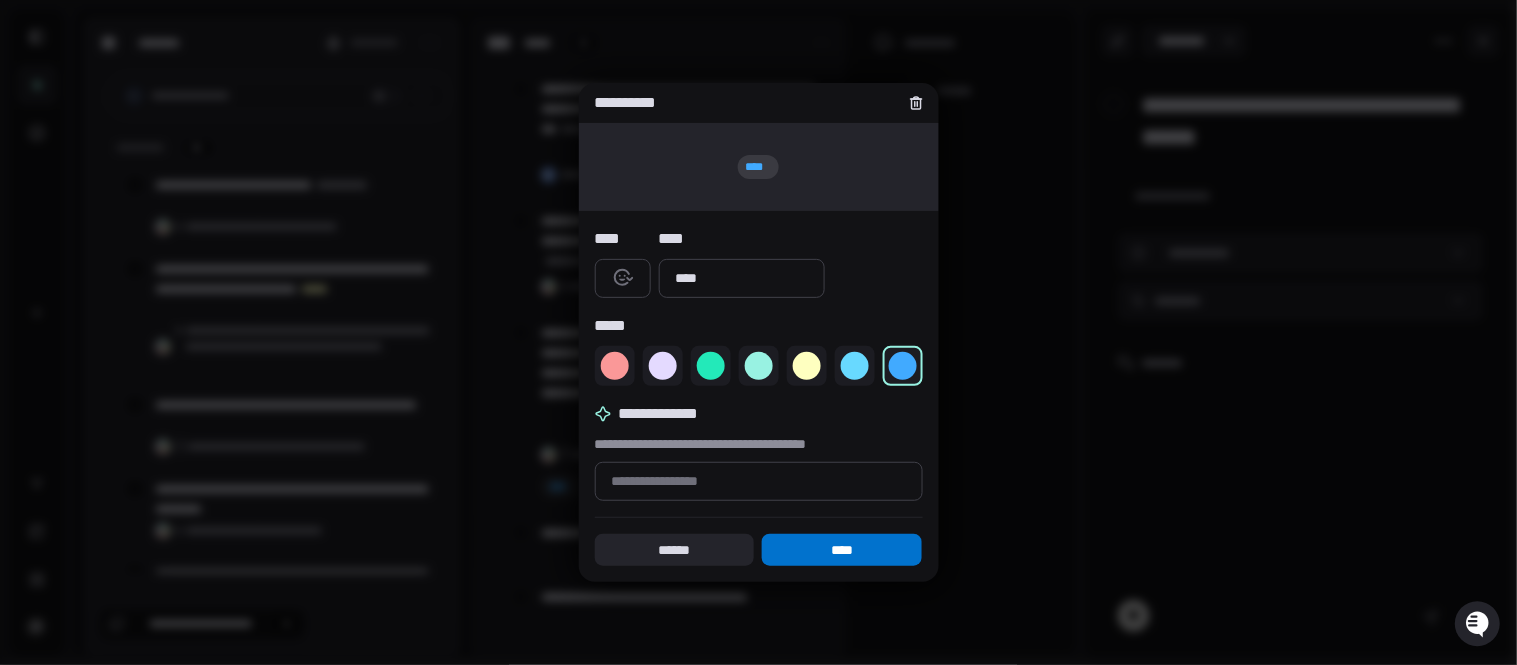 click on "****" at bounding box center (842, 550) 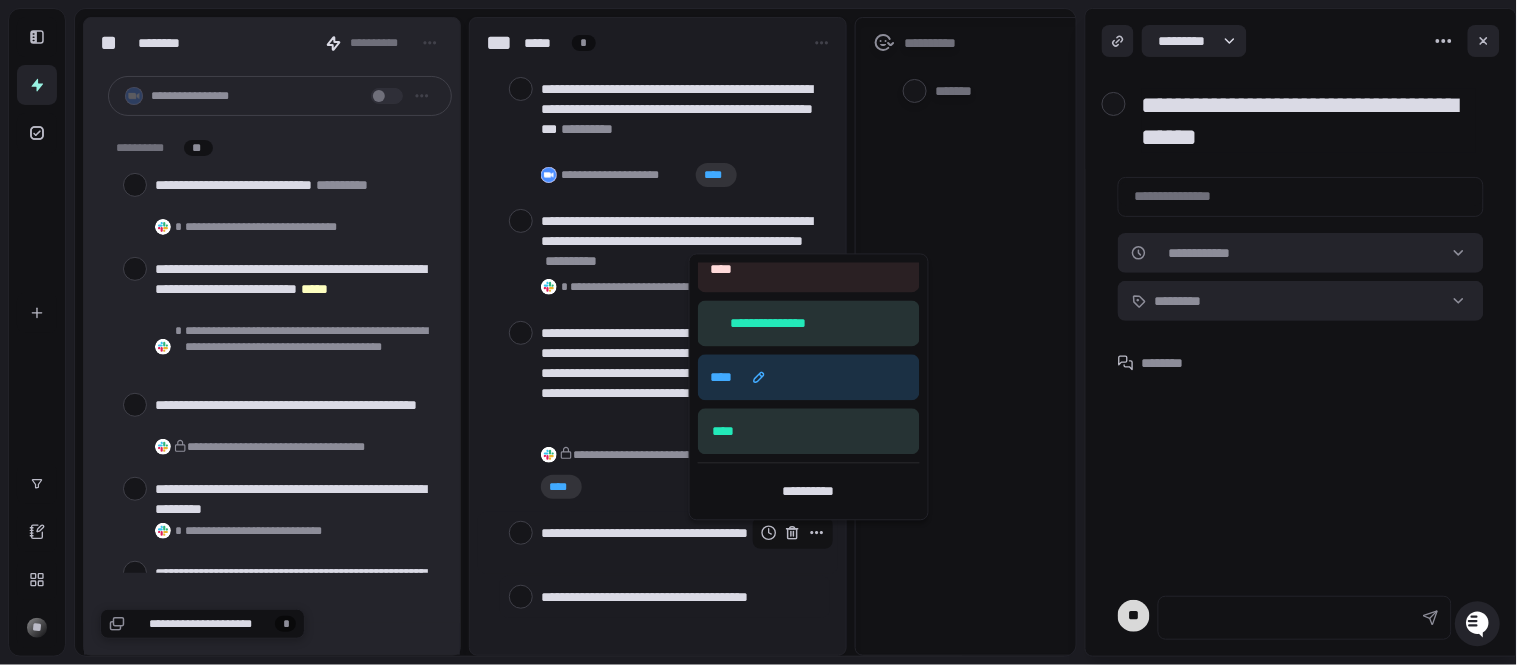 click on "****" at bounding box center [809, 378] 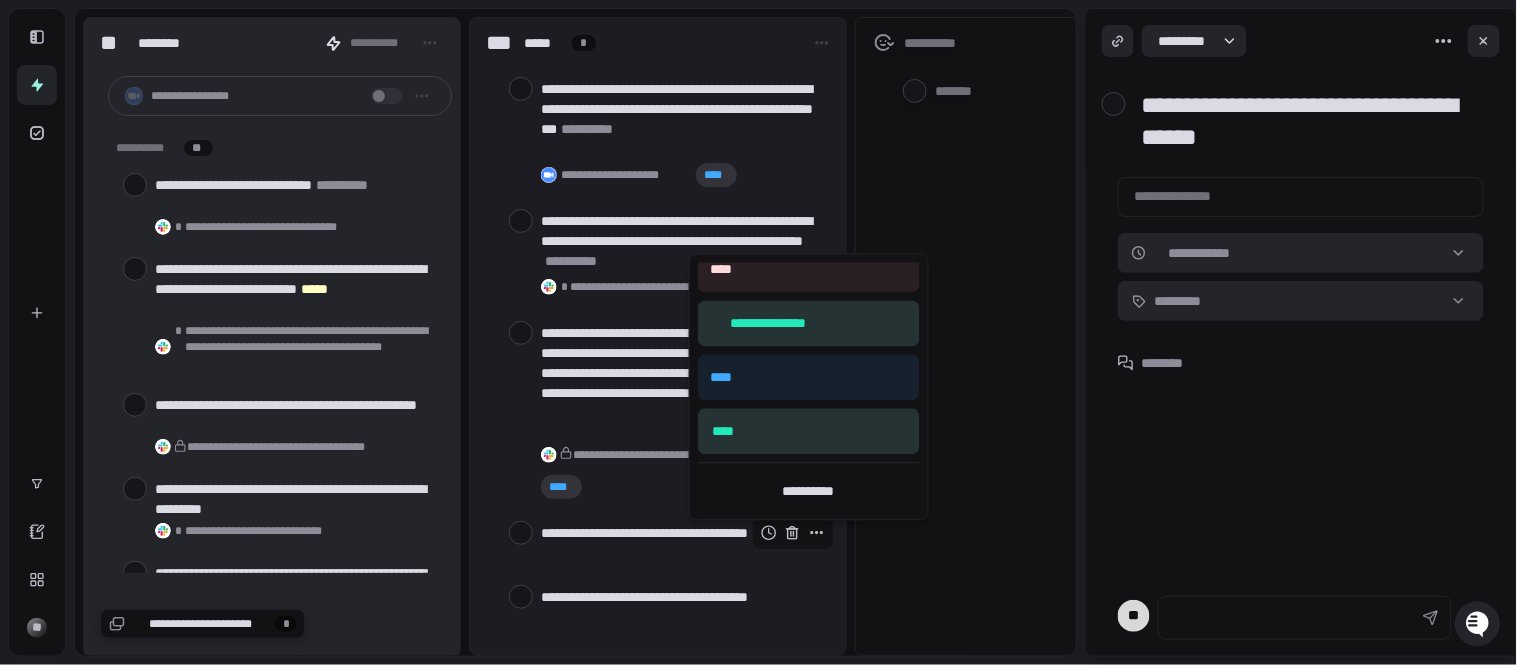 click at bounding box center [758, 332] 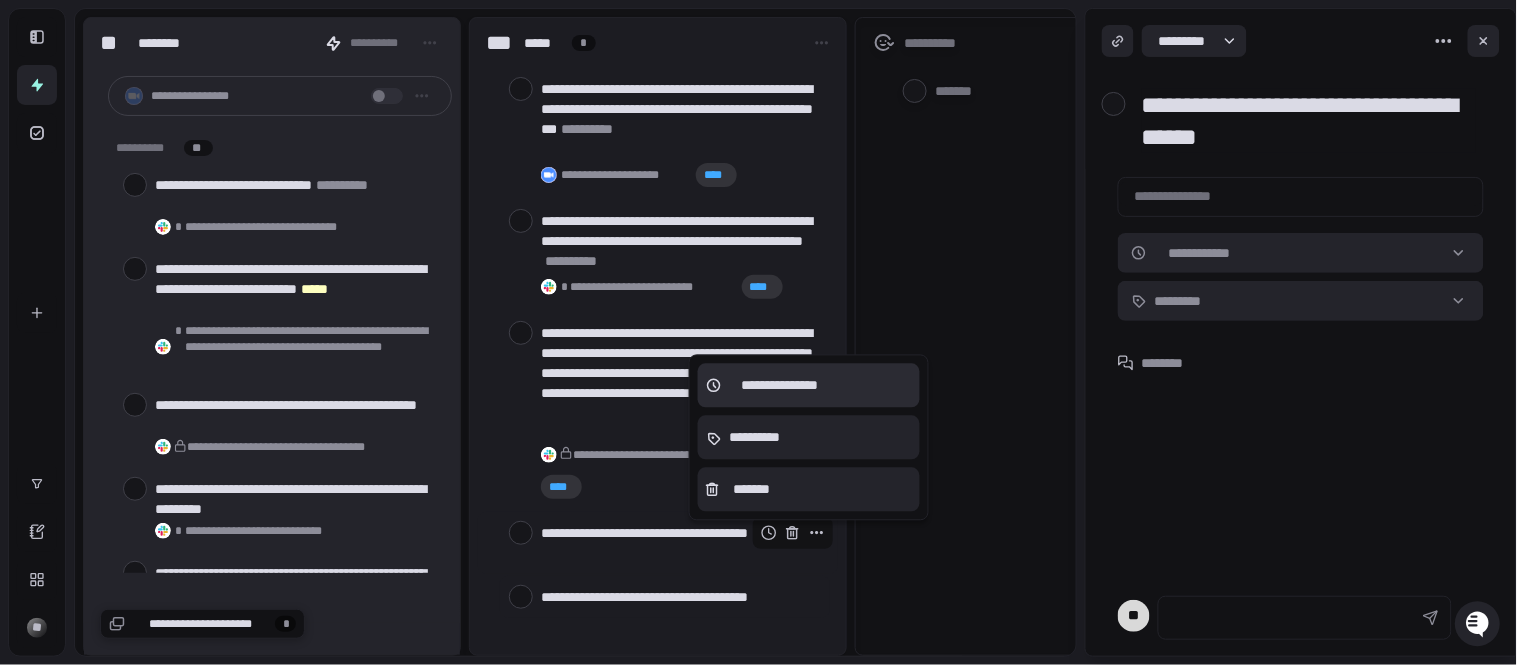 click on "**********" at bounding box center [780, 386] 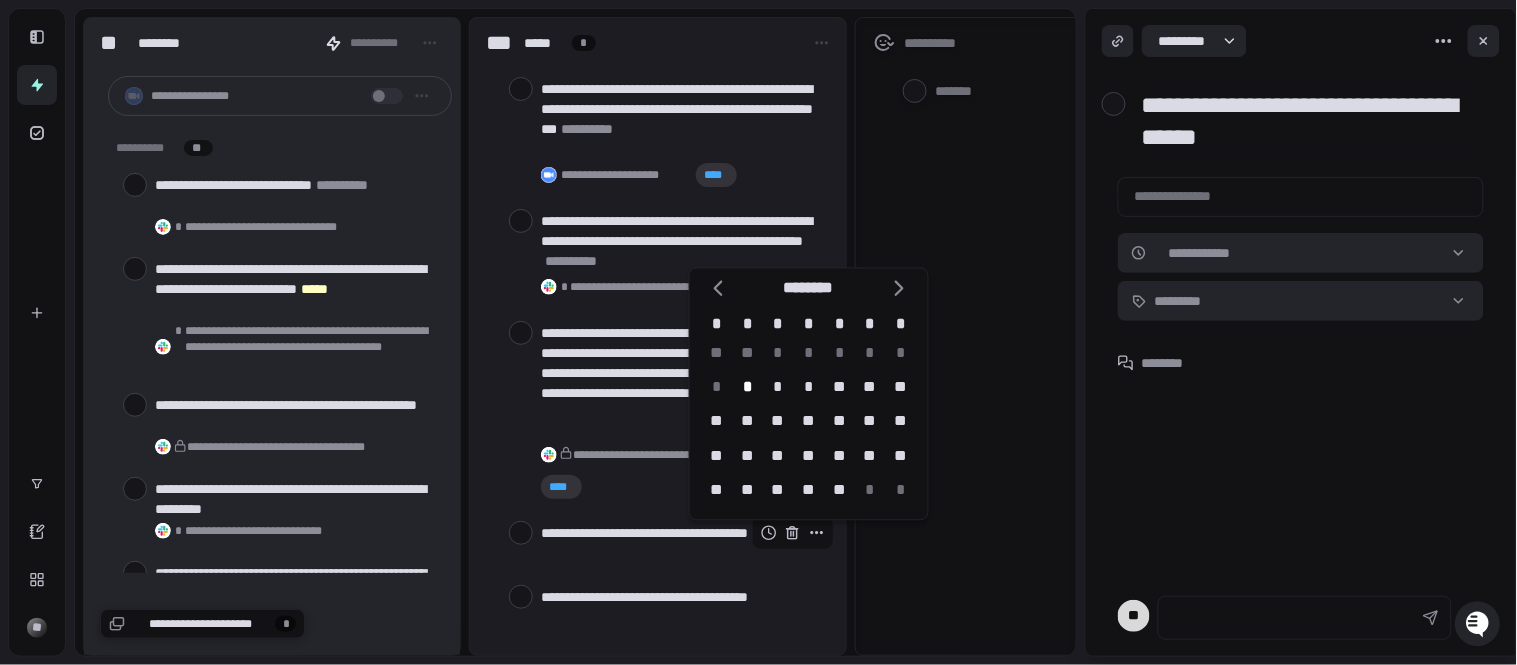 click on "*" at bounding box center [747, 388] 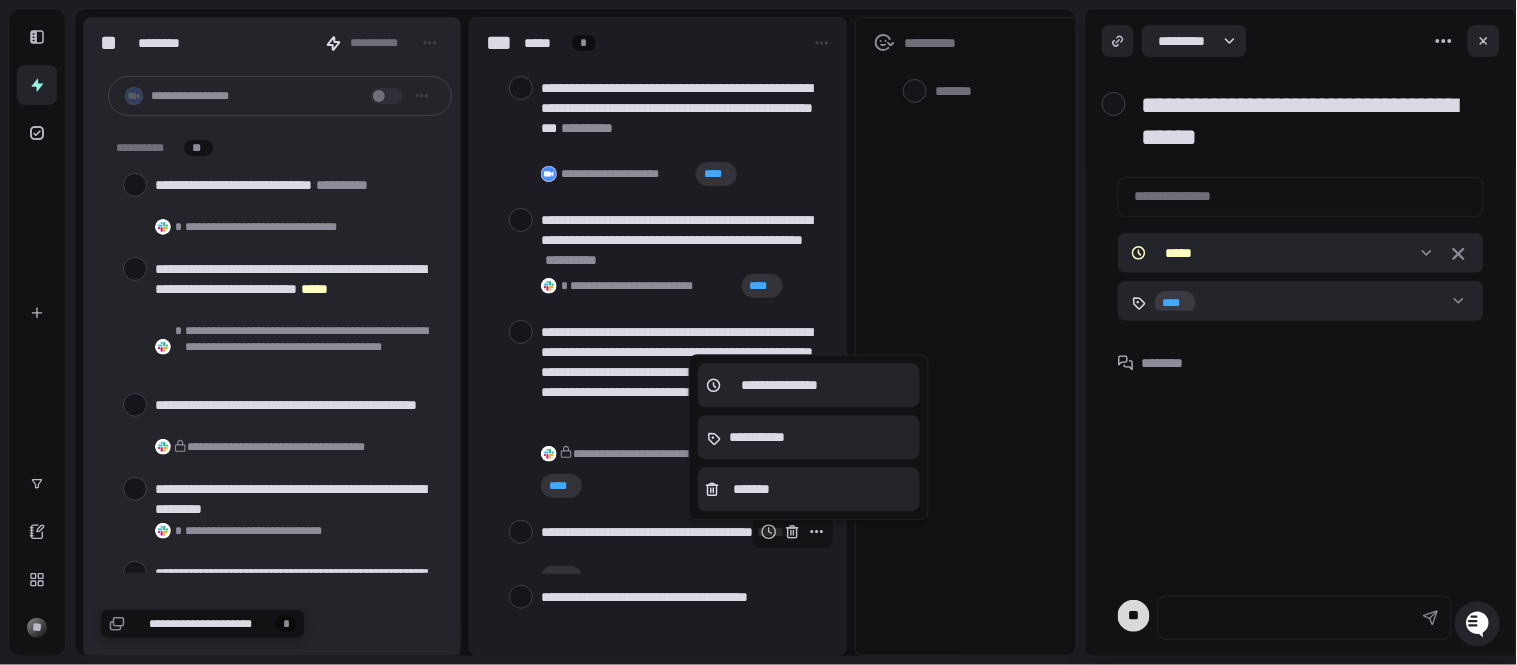 click at bounding box center (758, 332) 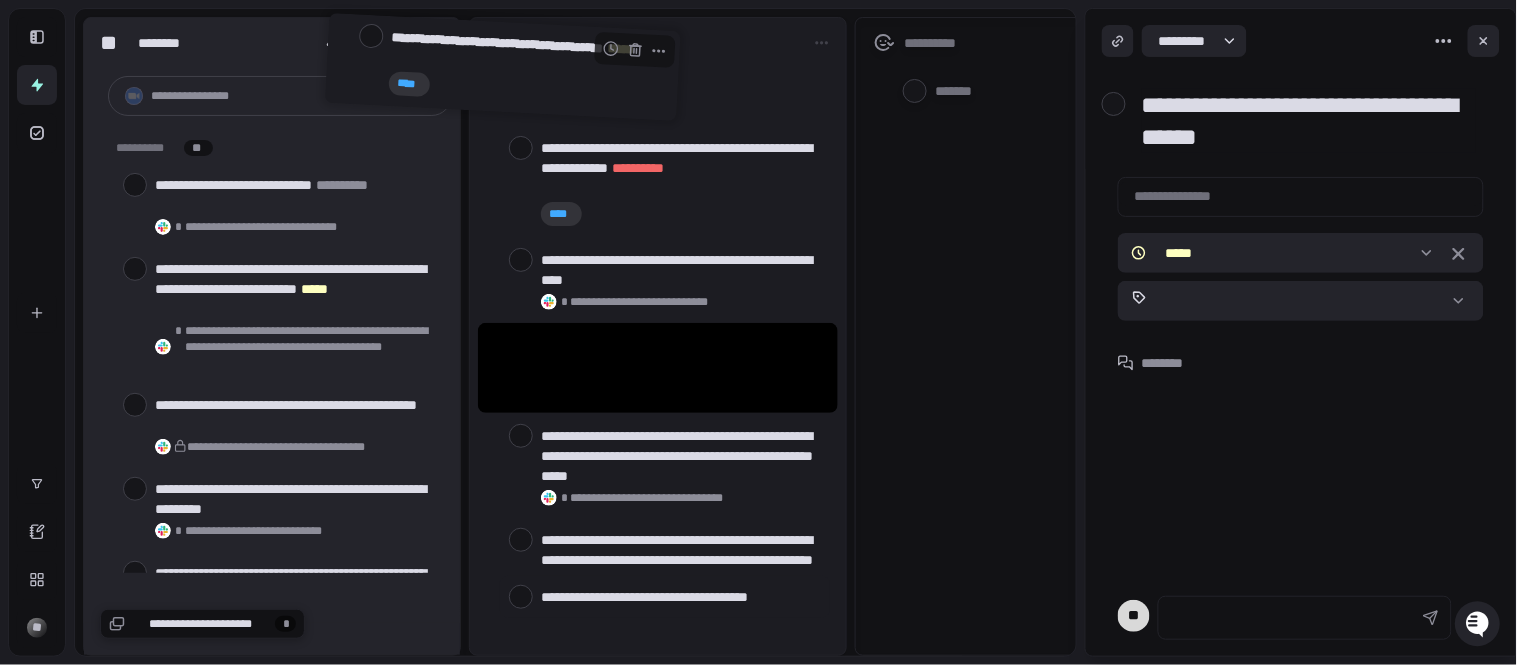scroll, scrollTop: 0, scrollLeft: 0, axis: both 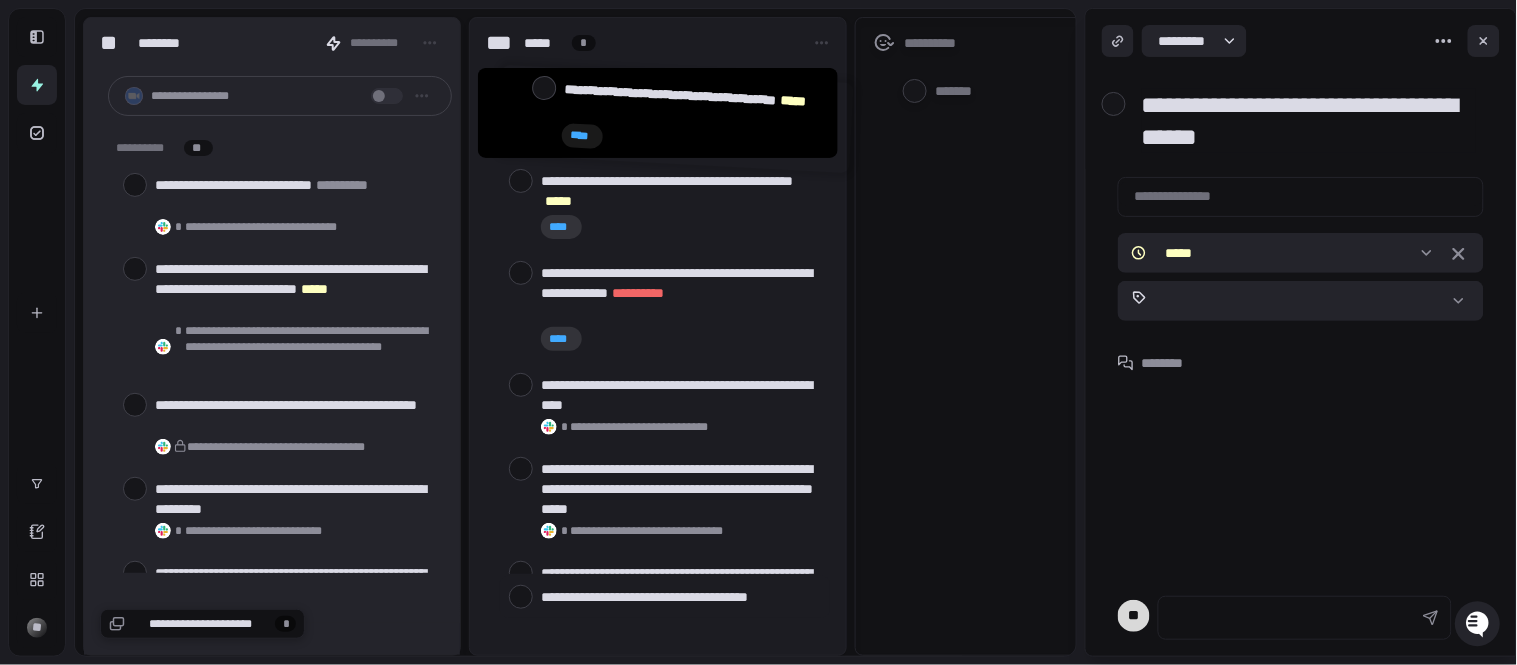 drag, startPoint x: 673, startPoint y: 516, endPoint x: 693, endPoint y: 108, distance: 408.4899 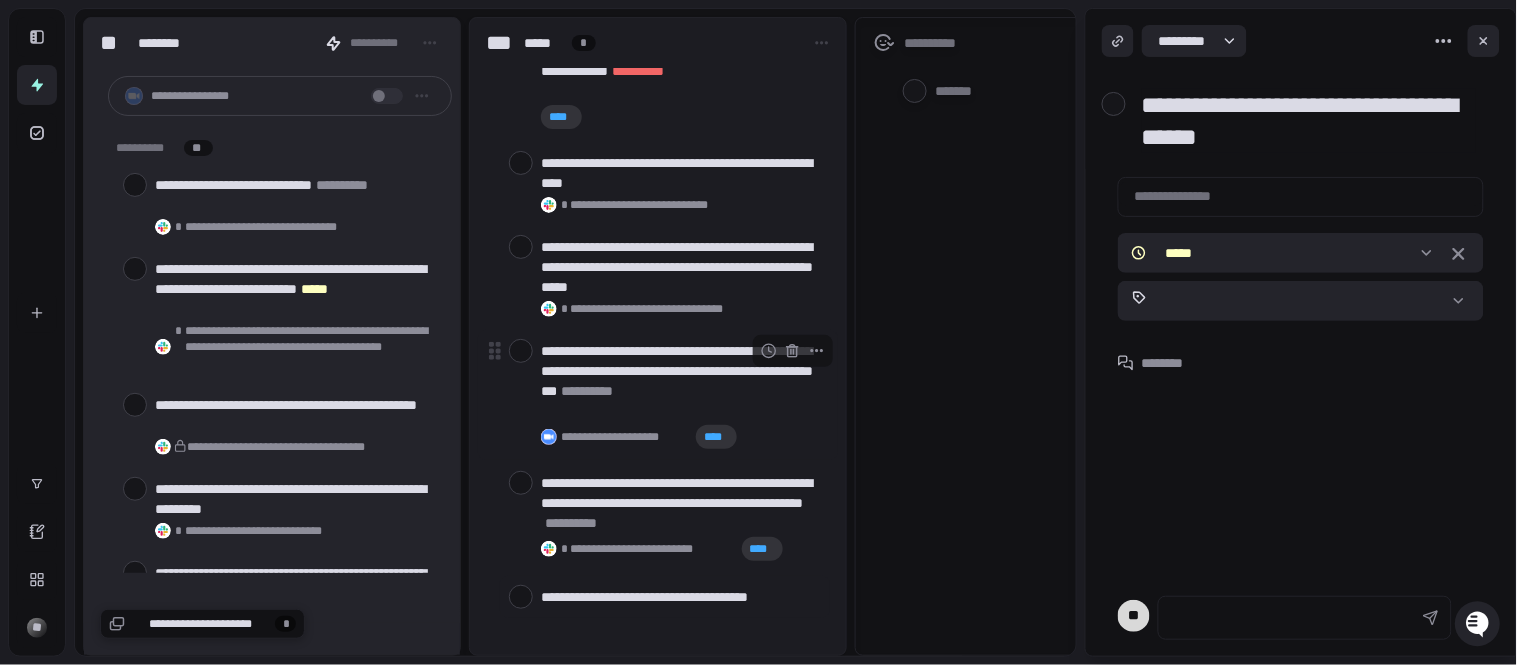scroll, scrollTop: 0, scrollLeft: 0, axis: both 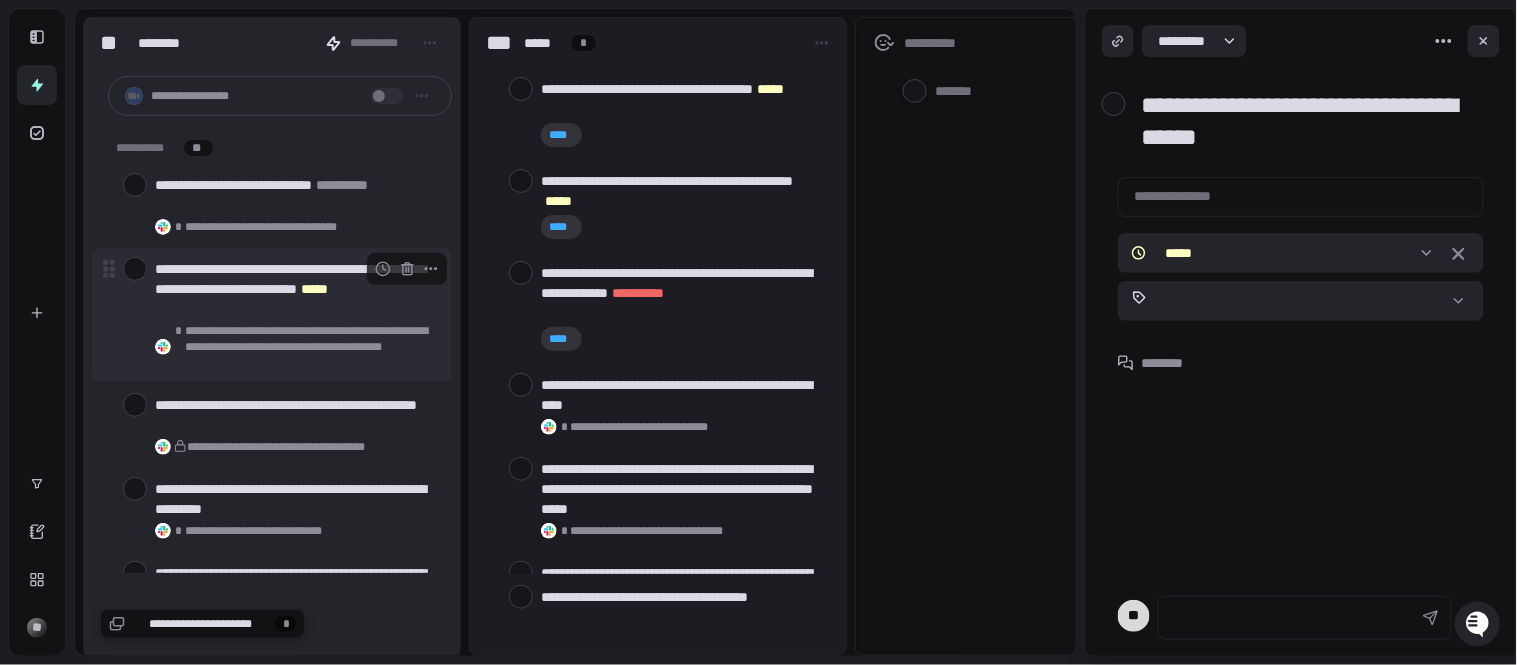 click on "**********" at bounding box center (295, 289) 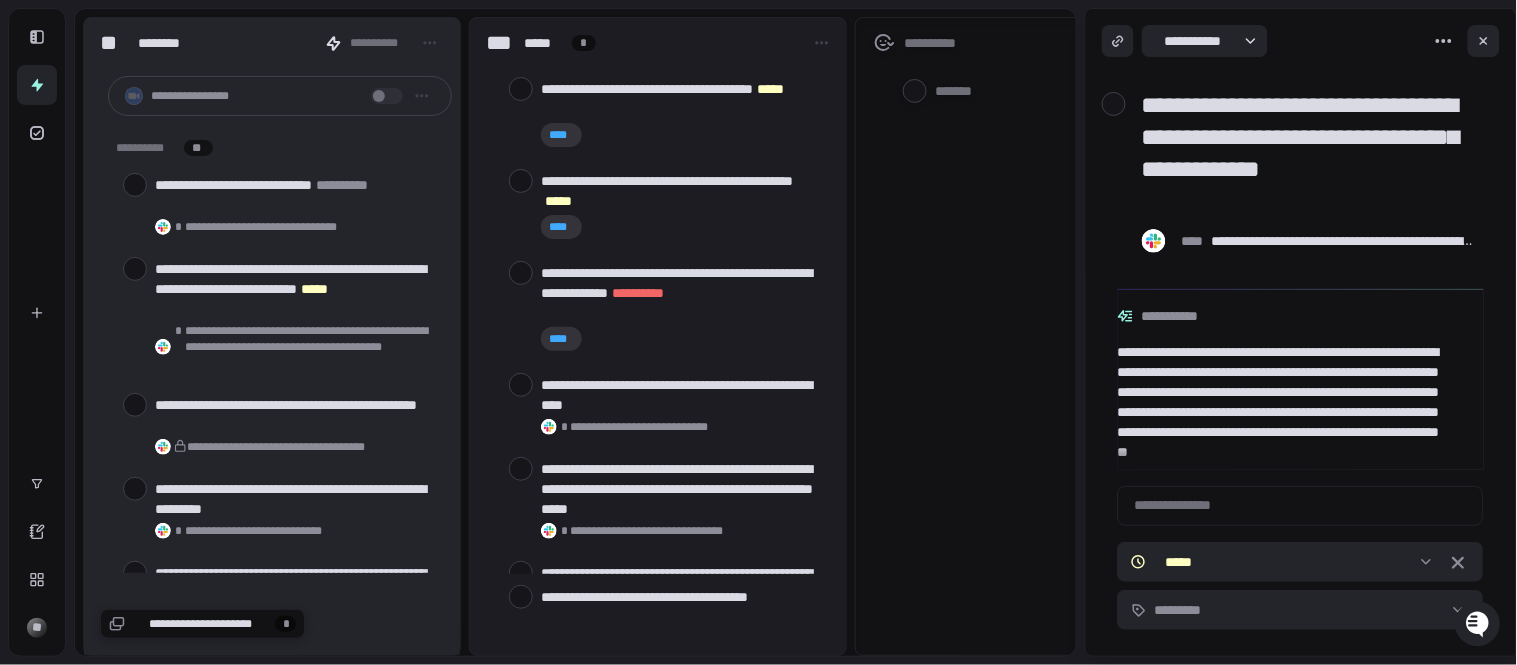 scroll, scrollTop: 32, scrollLeft: 0, axis: vertical 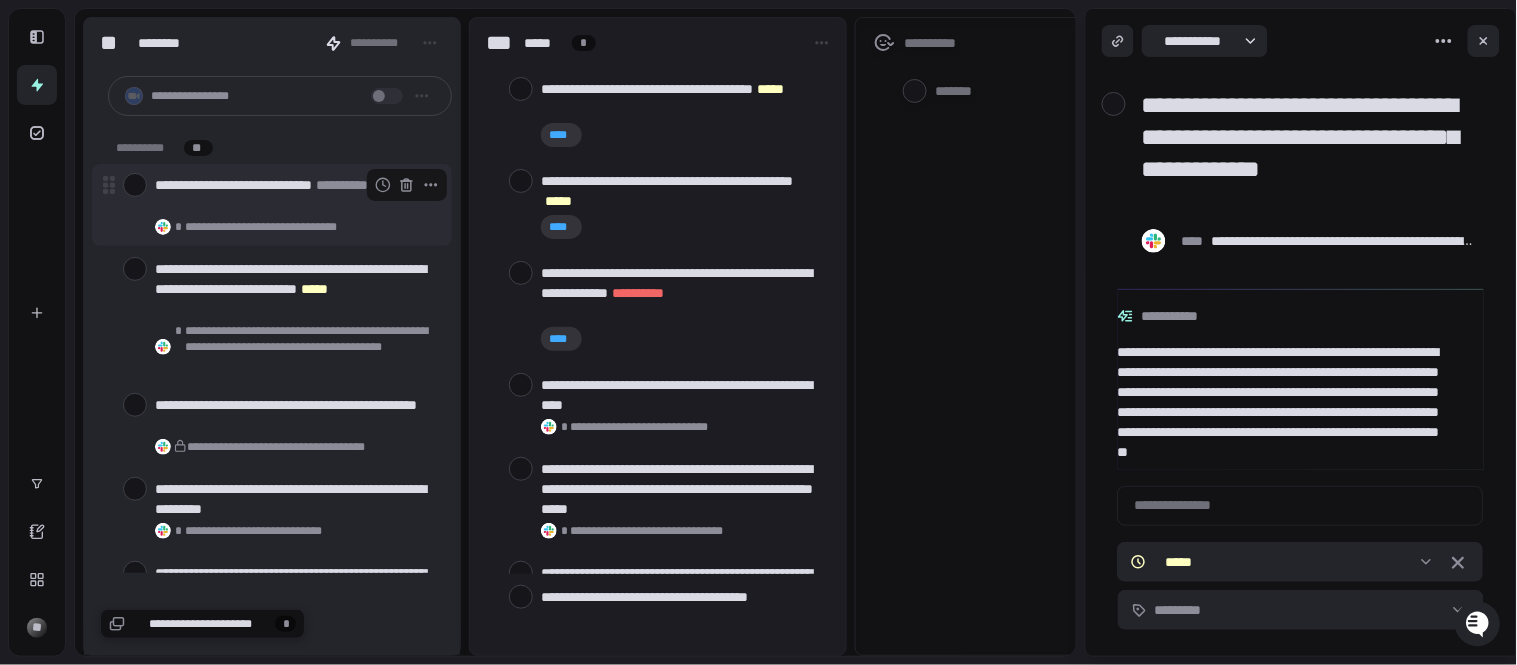 click on "**********" at bounding box center (283, 227) 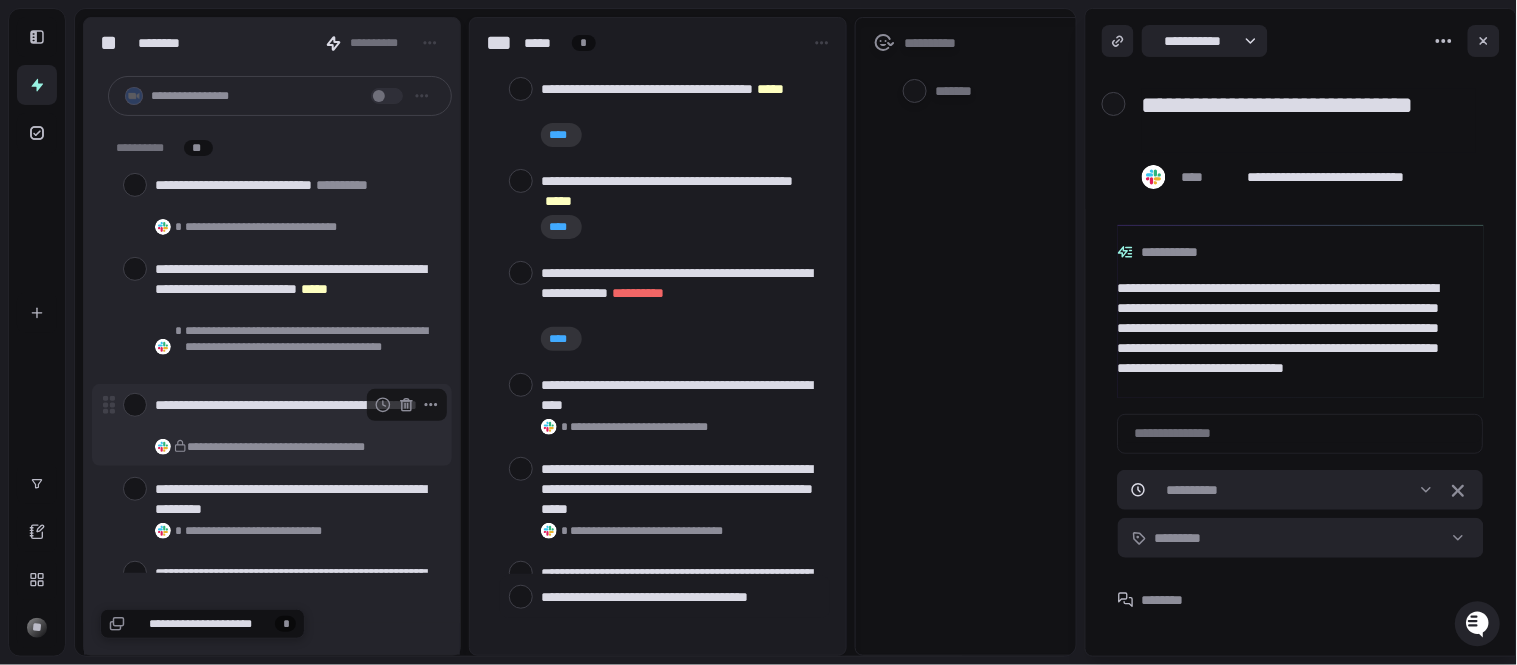 scroll, scrollTop: 62, scrollLeft: 0, axis: vertical 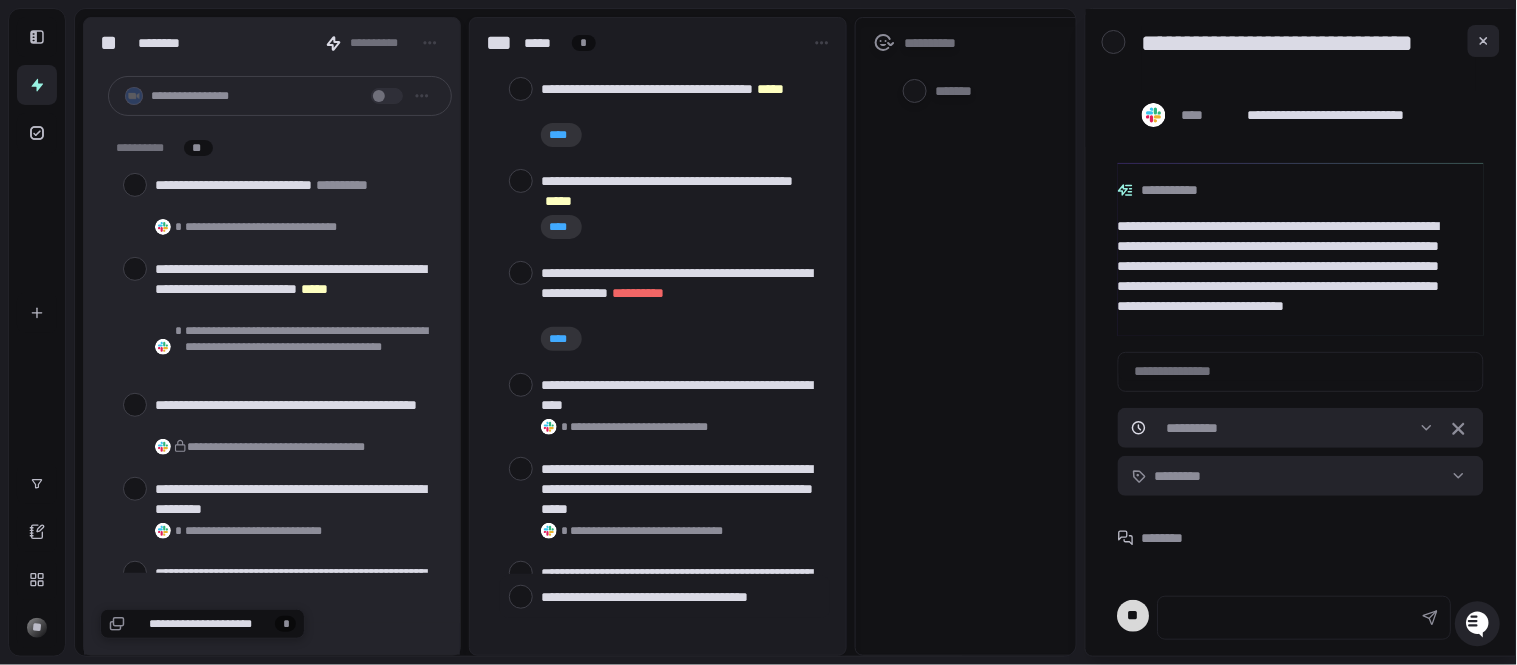 click at bounding box center [1281, 618] 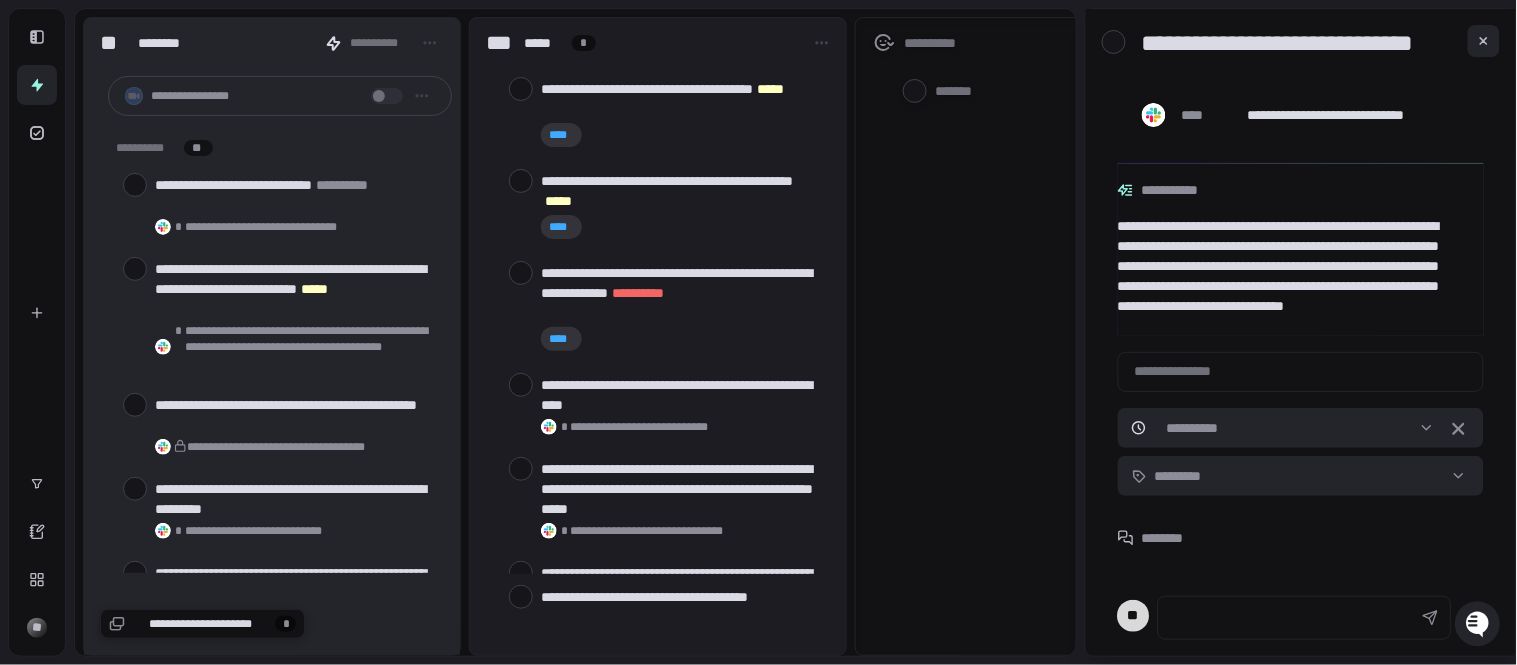 click at bounding box center [1301, 369] 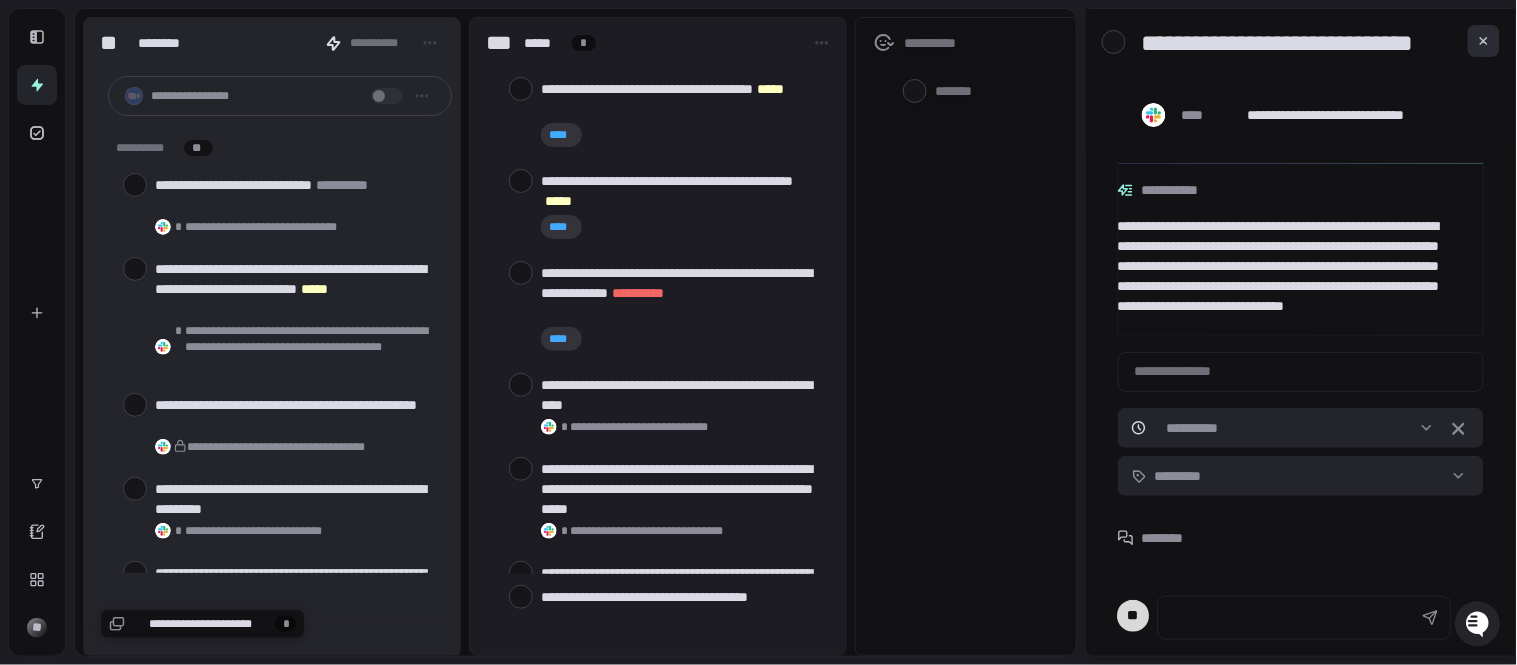 click at bounding box center [1484, 41] 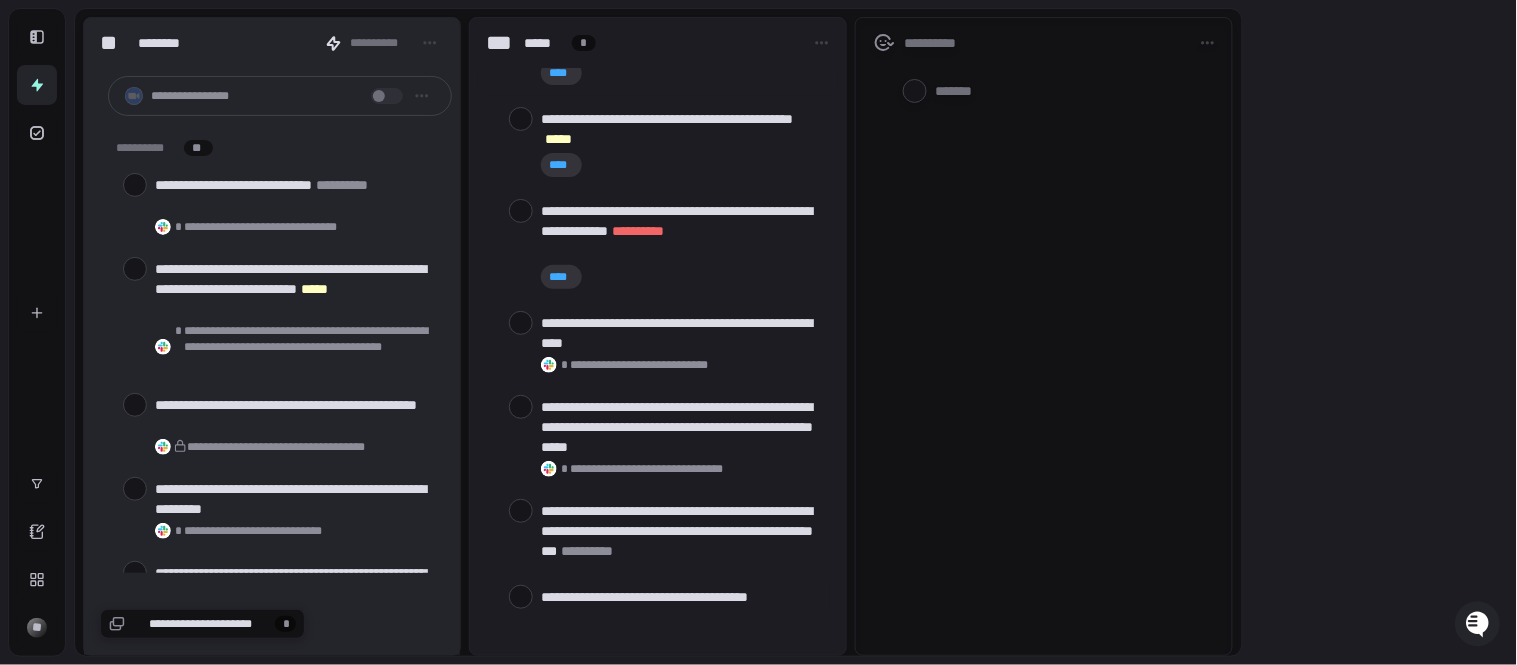 scroll, scrollTop: 0, scrollLeft: 0, axis: both 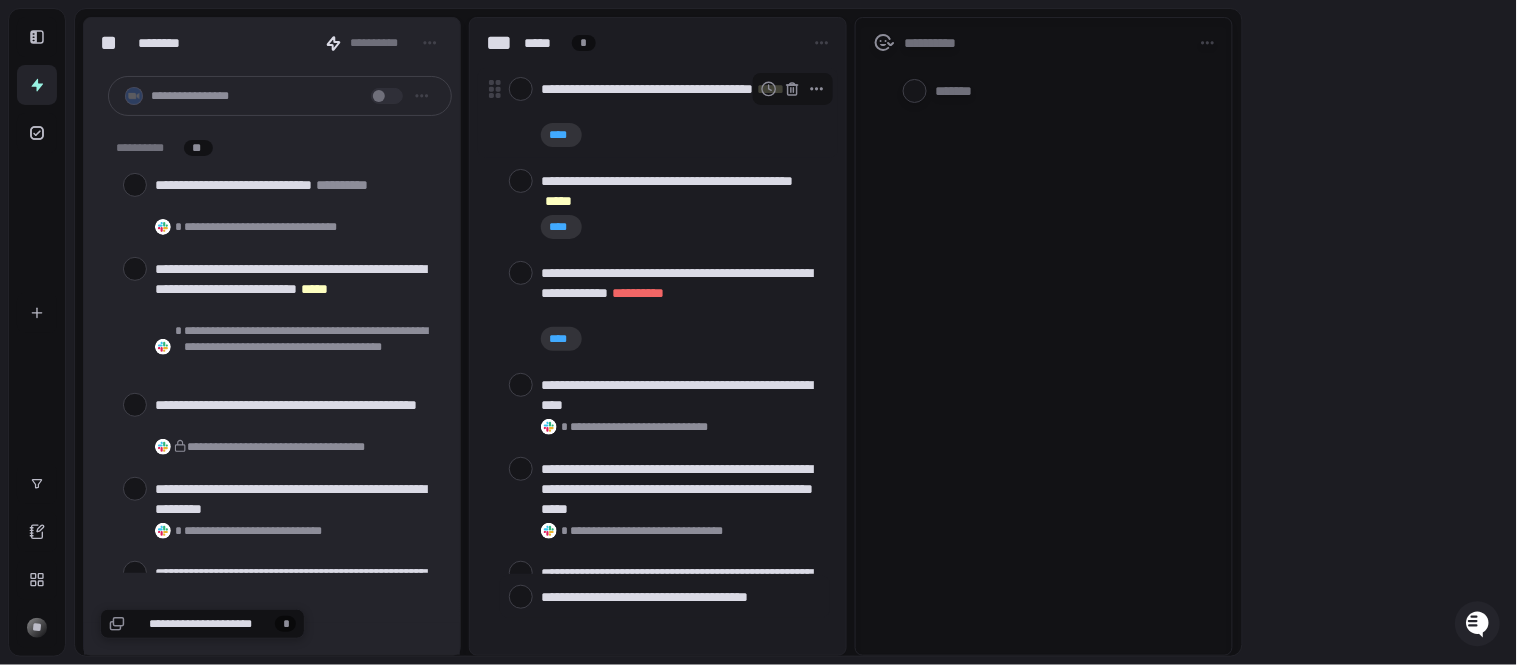 click on "**********" at bounding box center (681, 99) 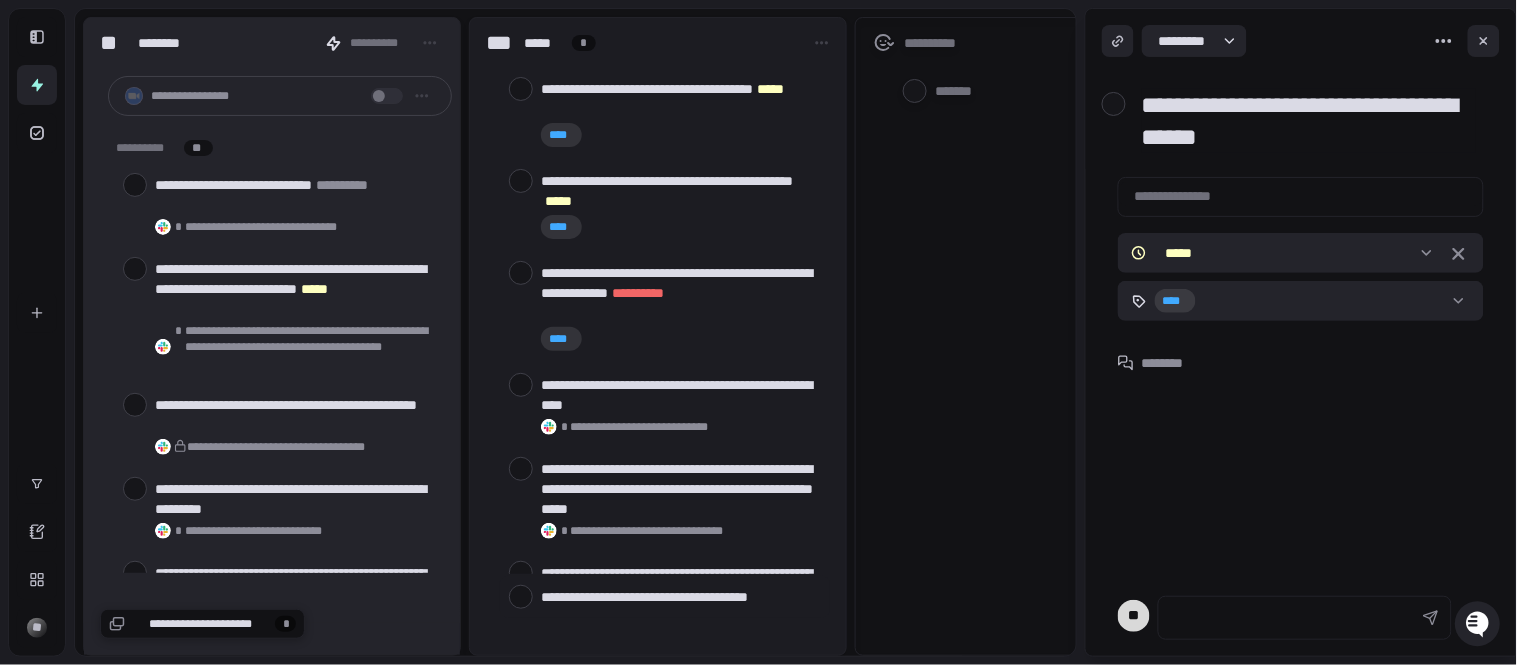 click on "********" at bounding box center [1177, 363] 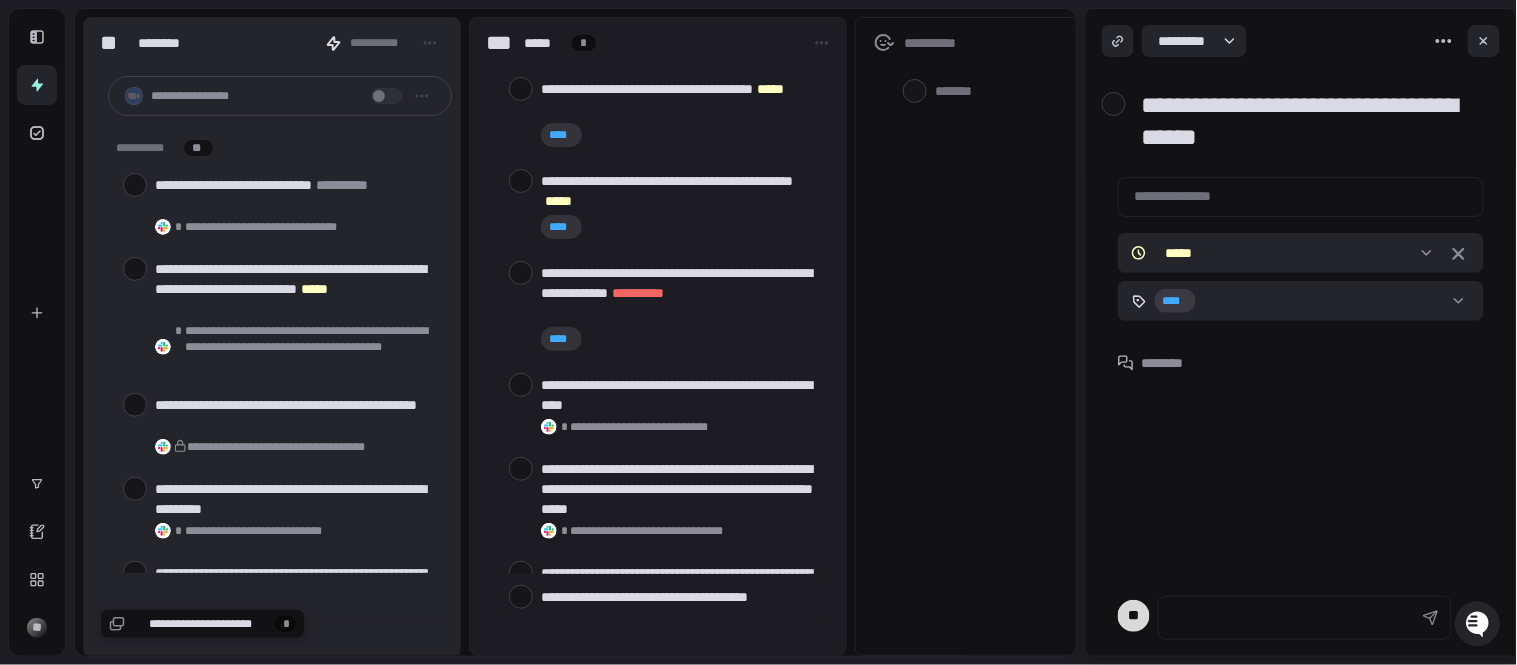 type on "*" 